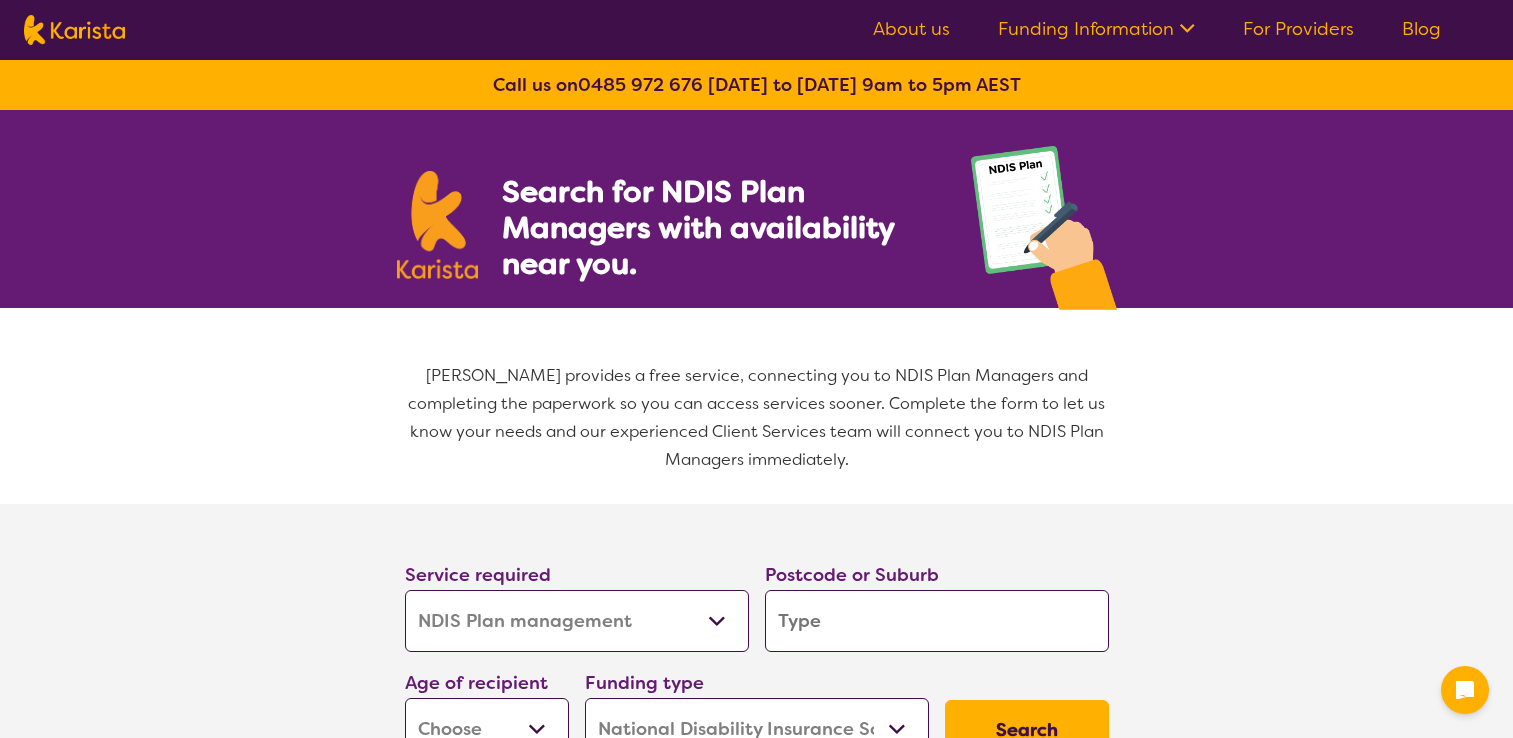 select on "NDIS Plan management" 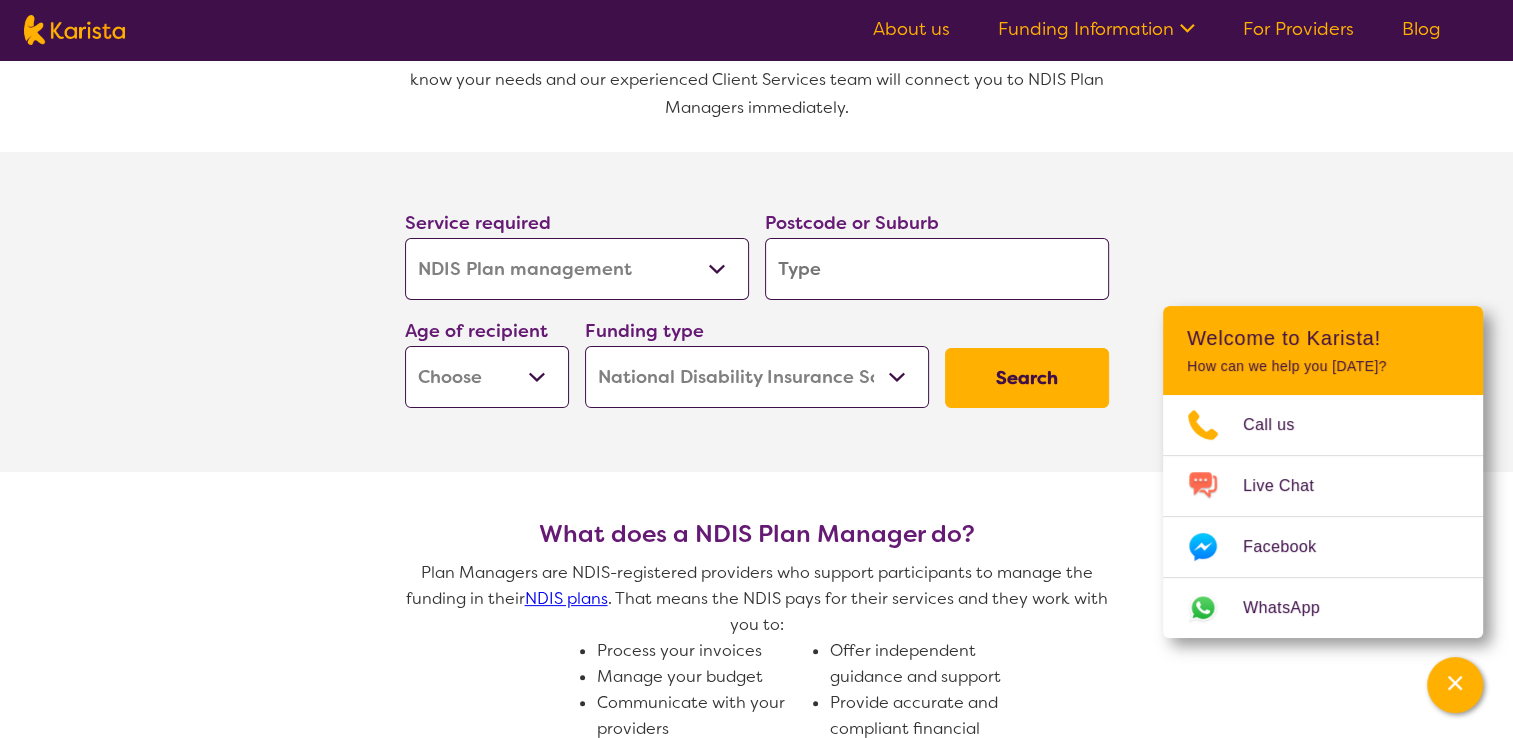 scroll, scrollTop: 400, scrollLeft: 0, axis: vertical 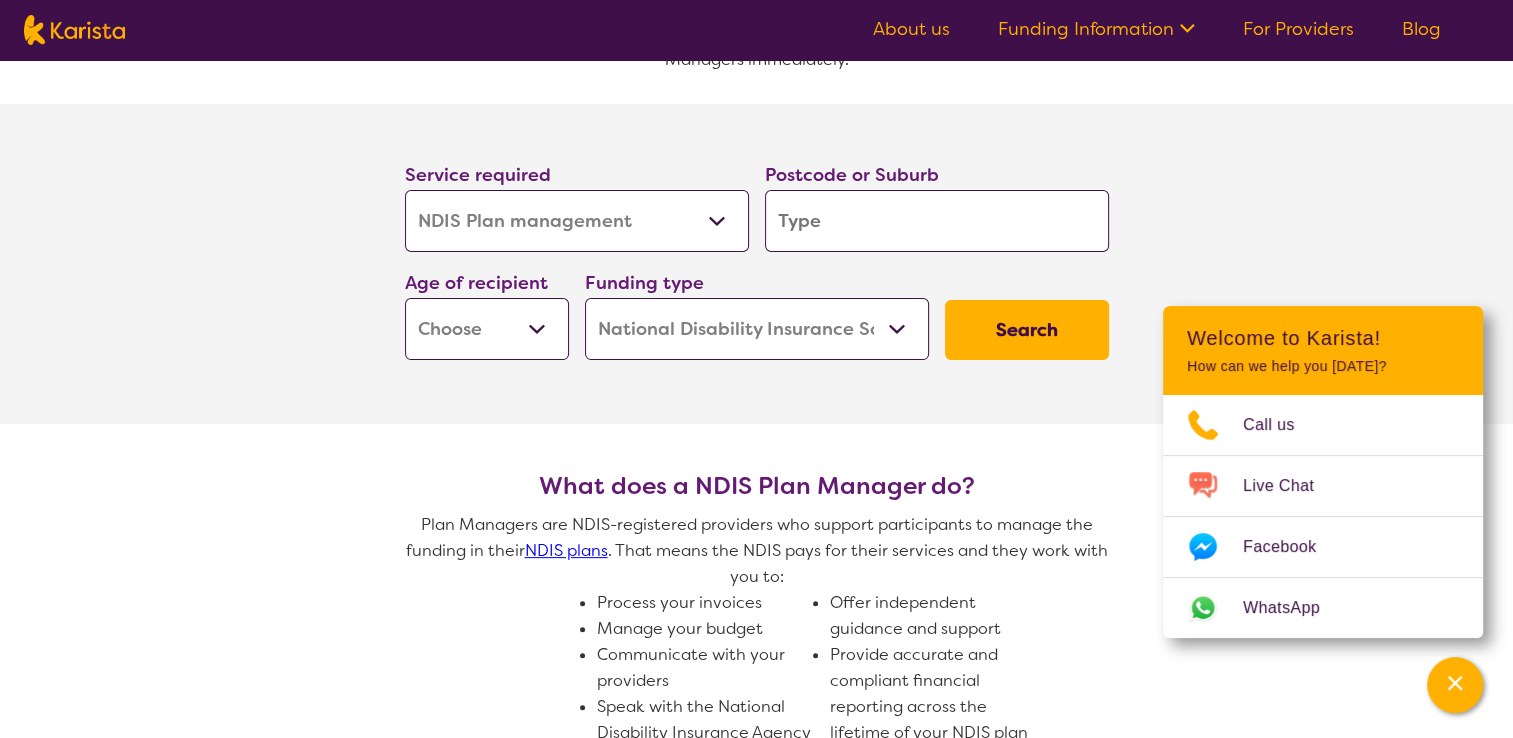 click on "Allied Health Assistant Assessment (ADHD or Autism) Behaviour support Counselling Dietitian Domestic and home help Employment Support Exercise physiology Home Care Package Provider Key Worker NDIS Plan management NDIS Support Coordination Nursing services Occupational therapy Personal care Physiotherapy Podiatry Psychology Psychosocial Recovery Coach Respite Speech therapy Support worker Supported accommodation" at bounding box center (577, 221) 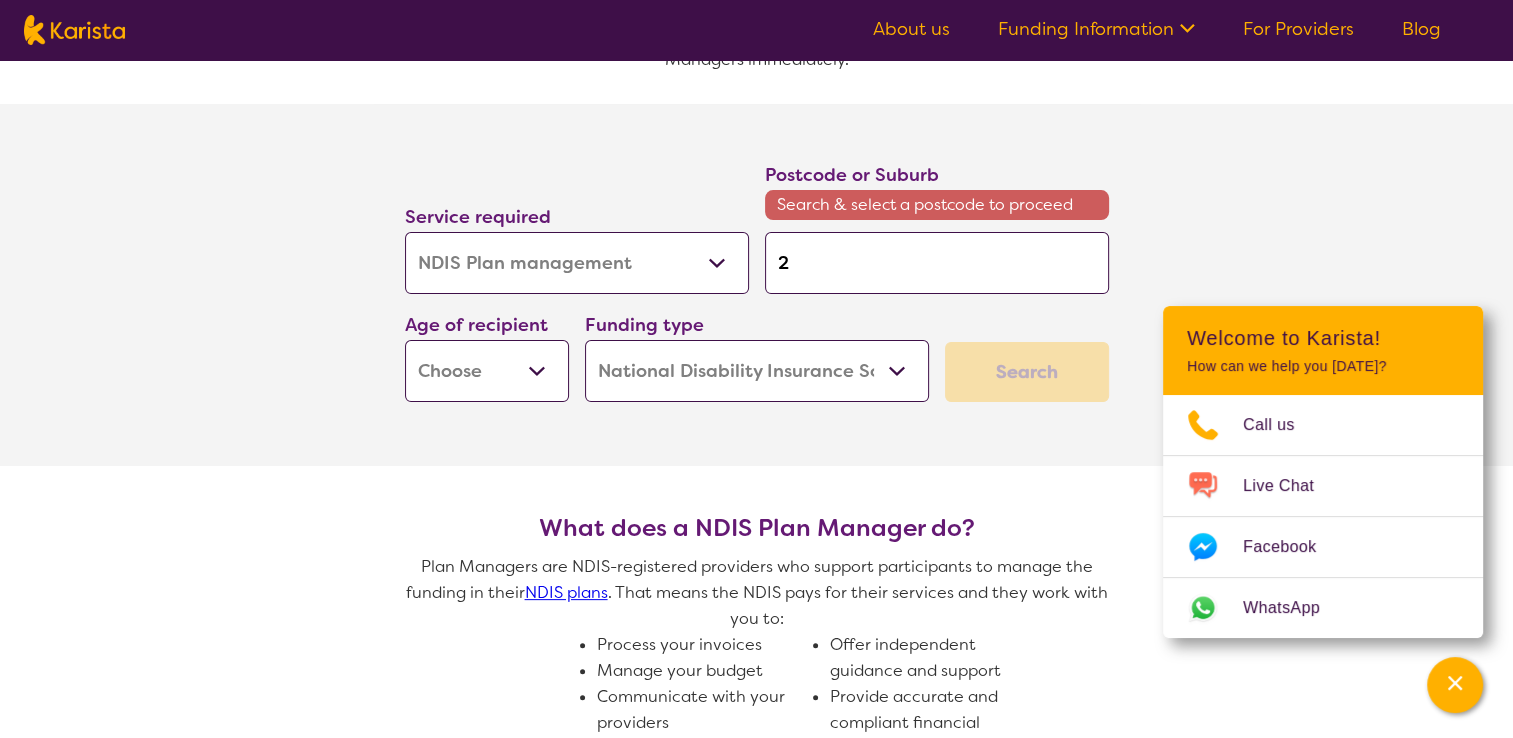 type on "27" 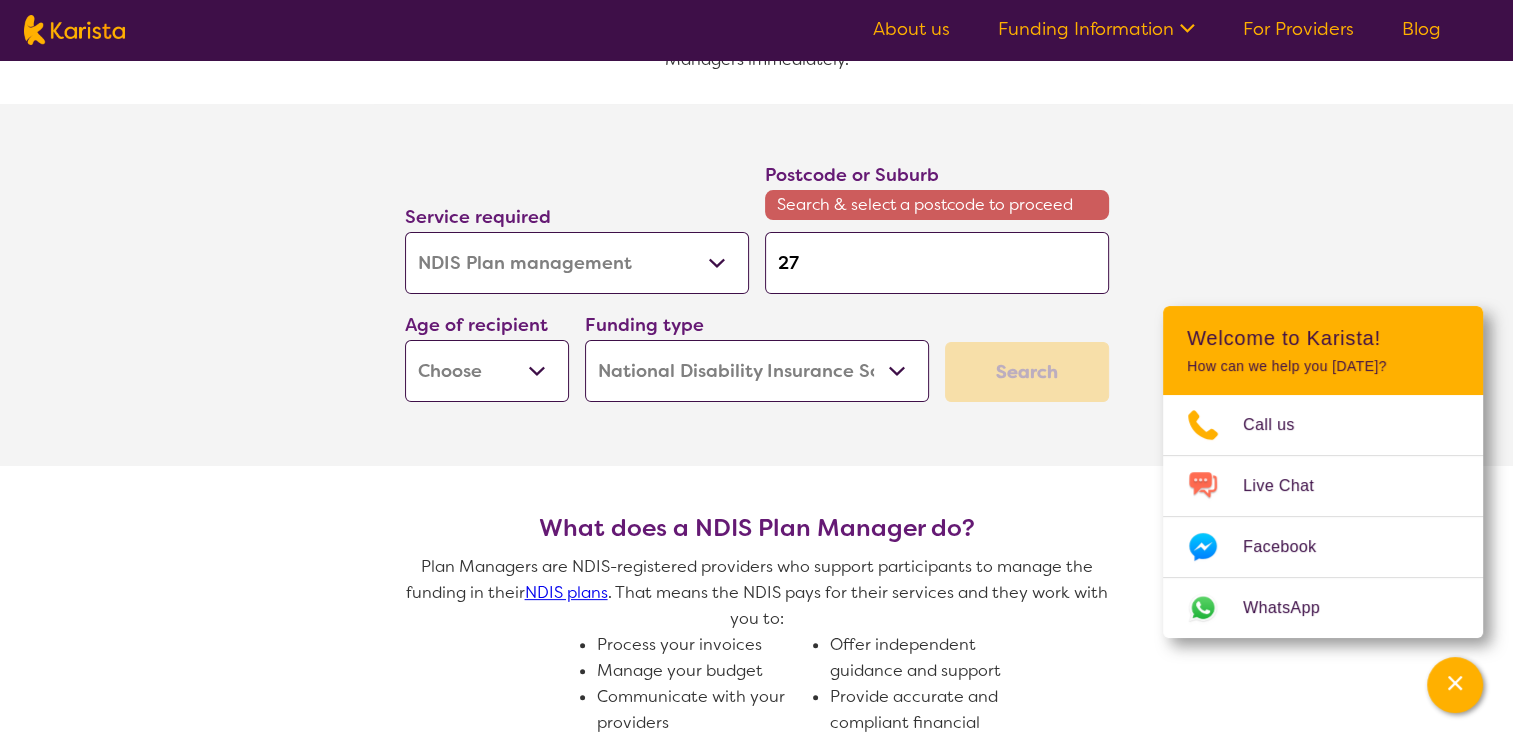 type on "273" 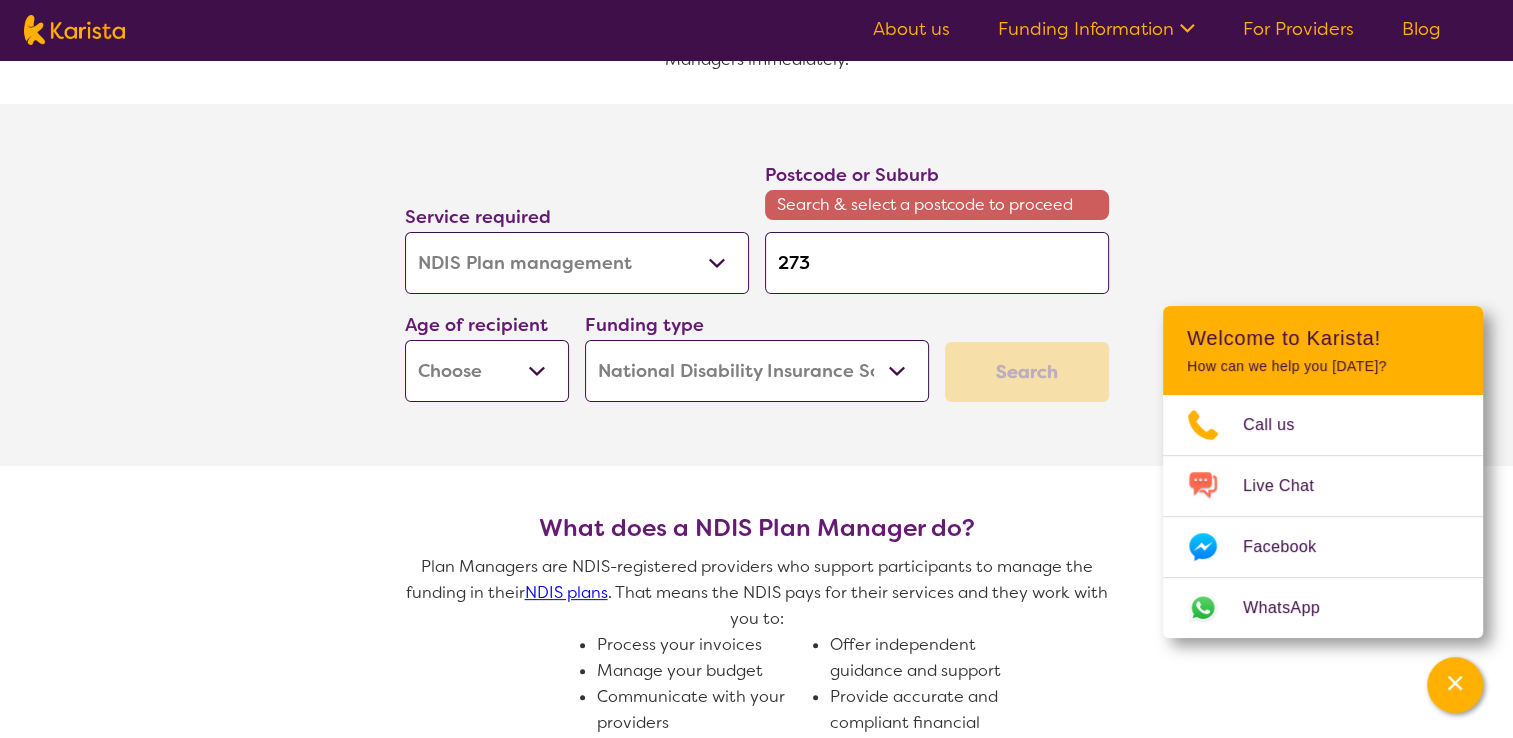 type on "2730" 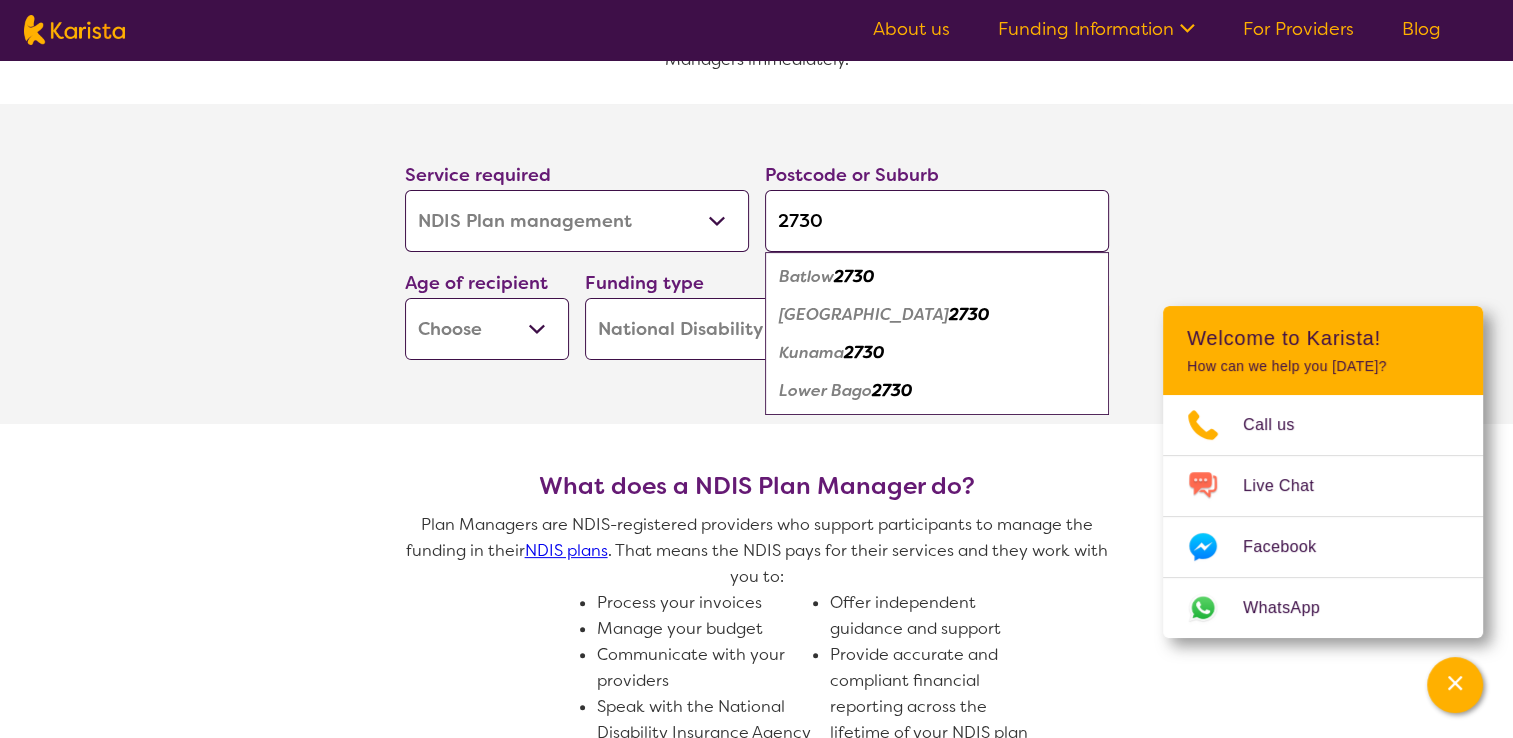 type on "2730" 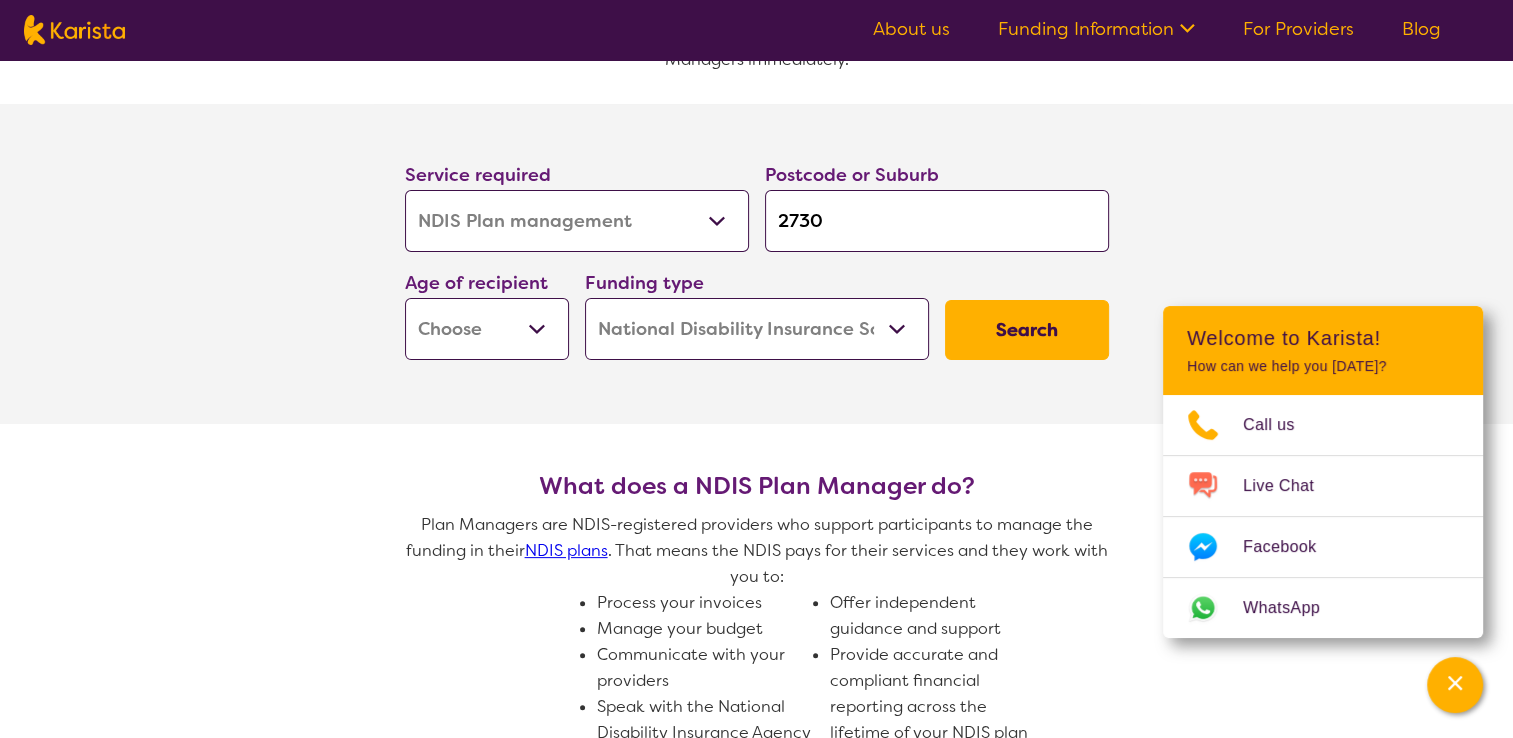 click on "Early Childhood - 0 to 9 Child - 10 to 11 Adolescent - 12 to 17 Adult - 18 to 64 Aged - [DEMOGRAPHIC_DATA]+" at bounding box center [487, 329] 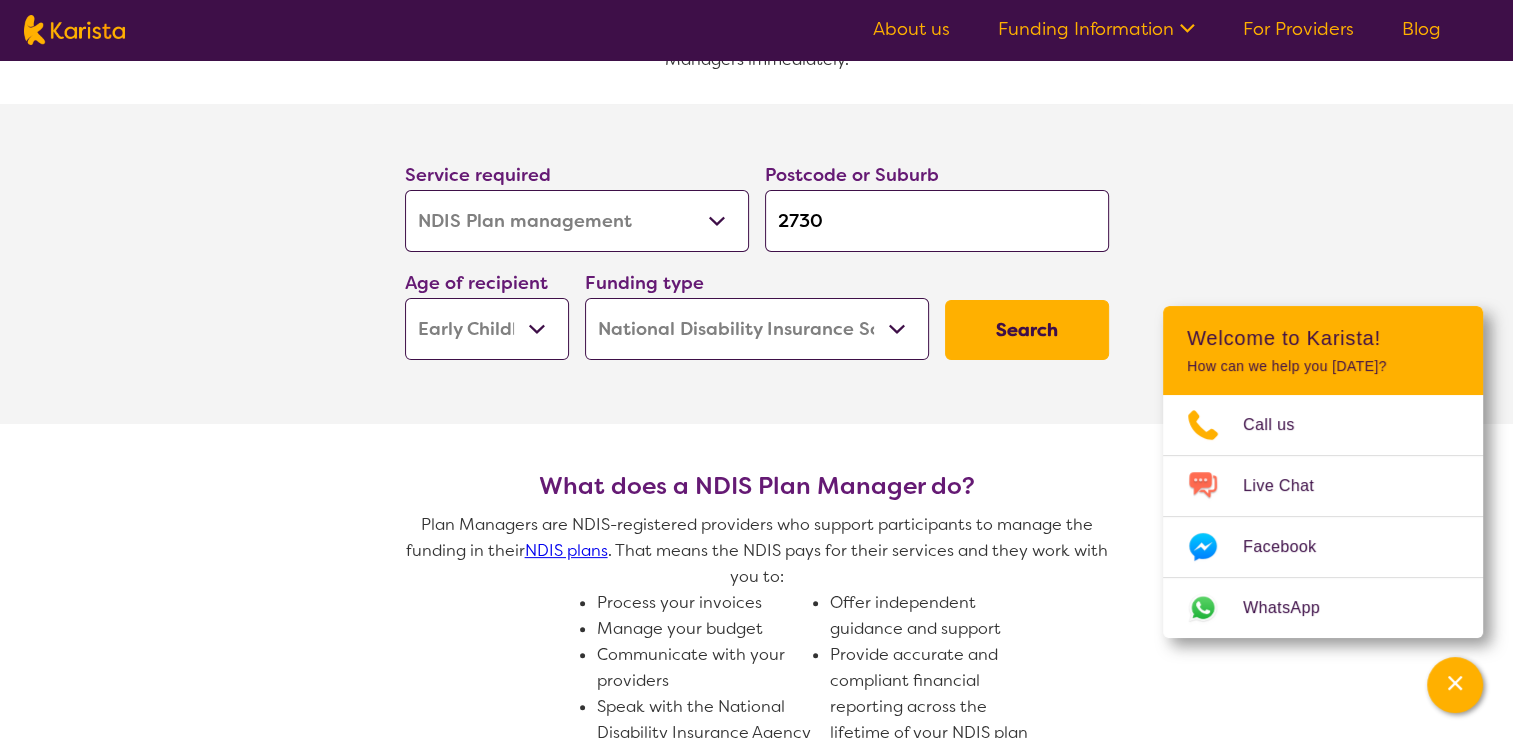 click on "Early Childhood - 0 to 9 Child - 10 to 11 Adolescent - 12 to 17 Adult - 18 to 64 Aged - [DEMOGRAPHIC_DATA]+" at bounding box center [487, 329] 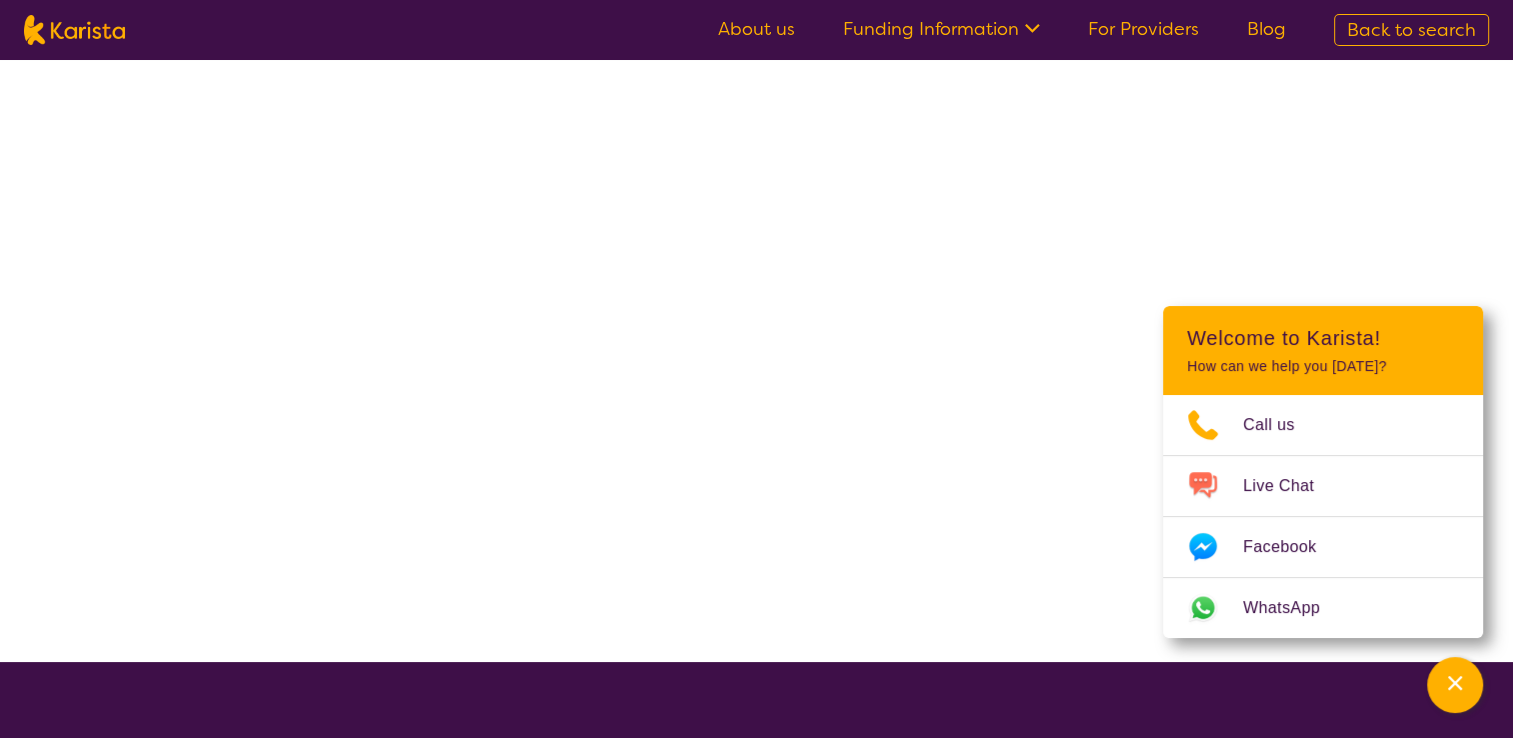 scroll, scrollTop: 0, scrollLeft: 0, axis: both 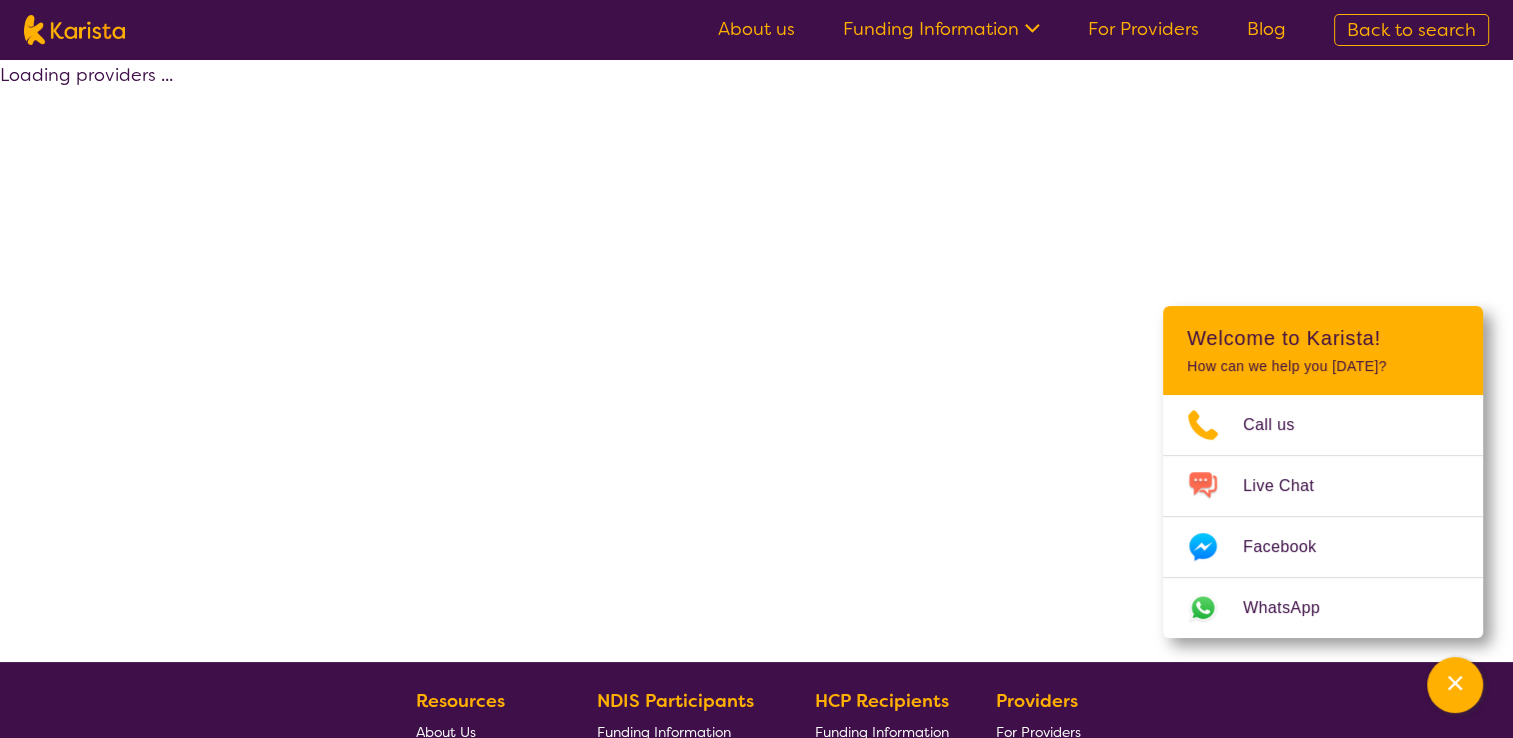 select on "by_score" 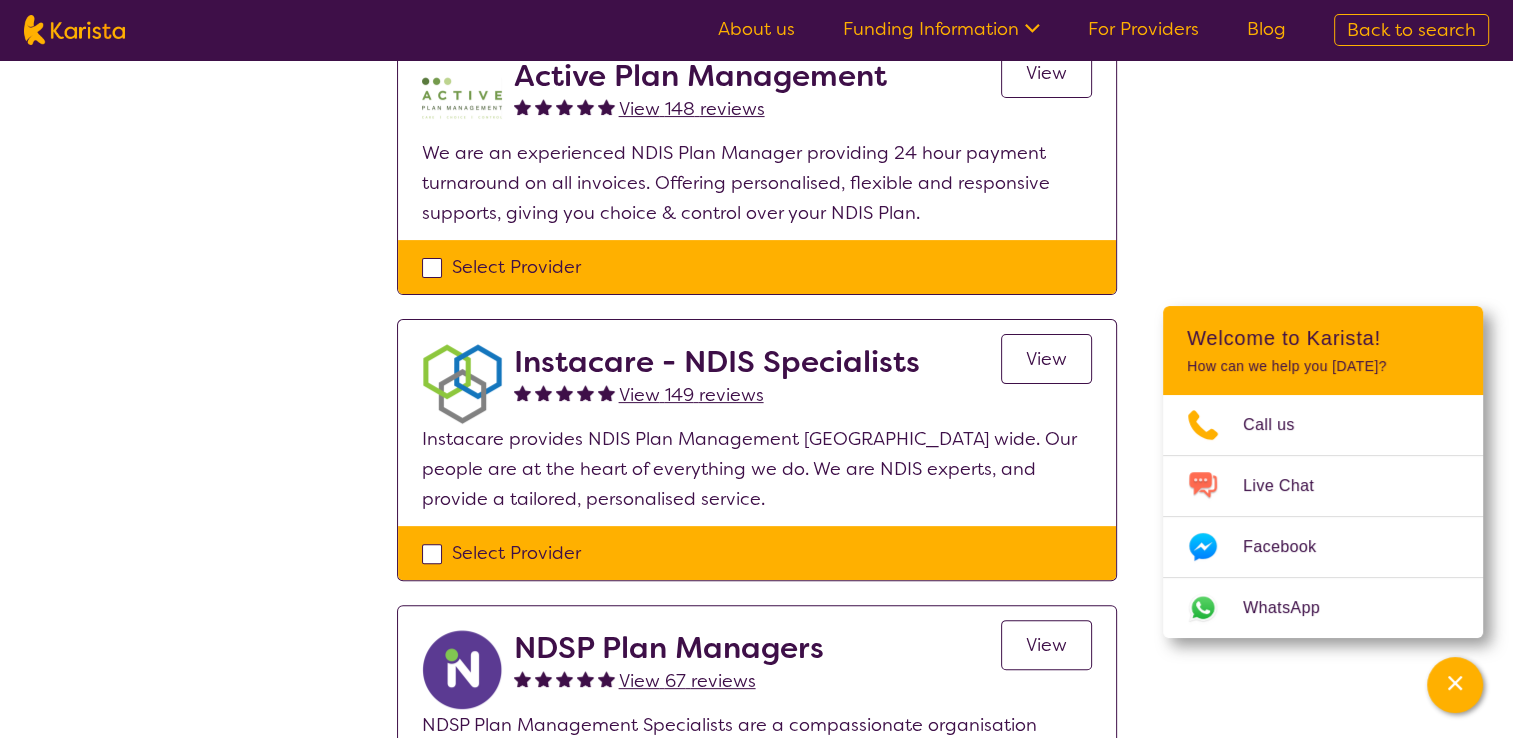 scroll, scrollTop: 400, scrollLeft: 0, axis: vertical 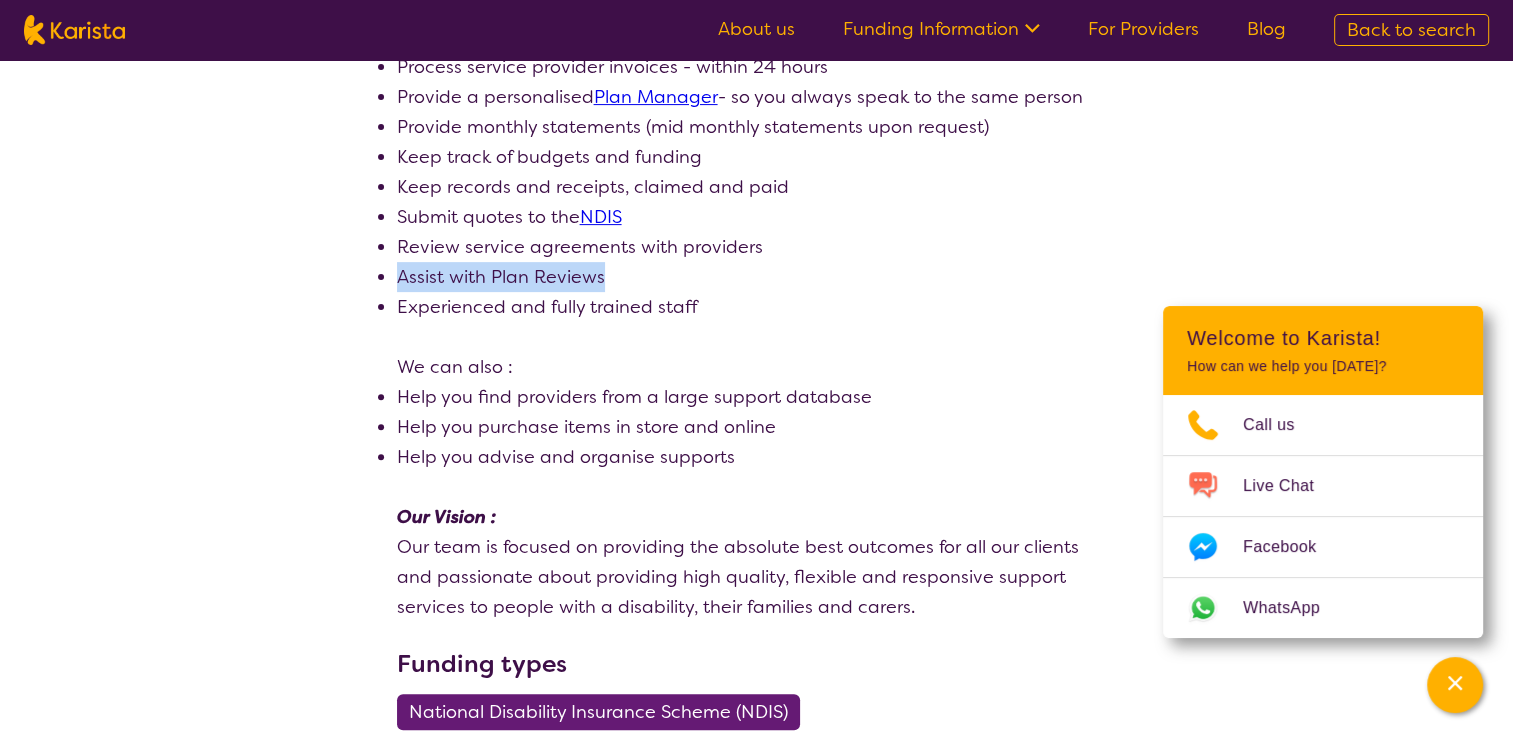 drag, startPoint x: 400, startPoint y: 282, endPoint x: 600, endPoint y: 282, distance: 200 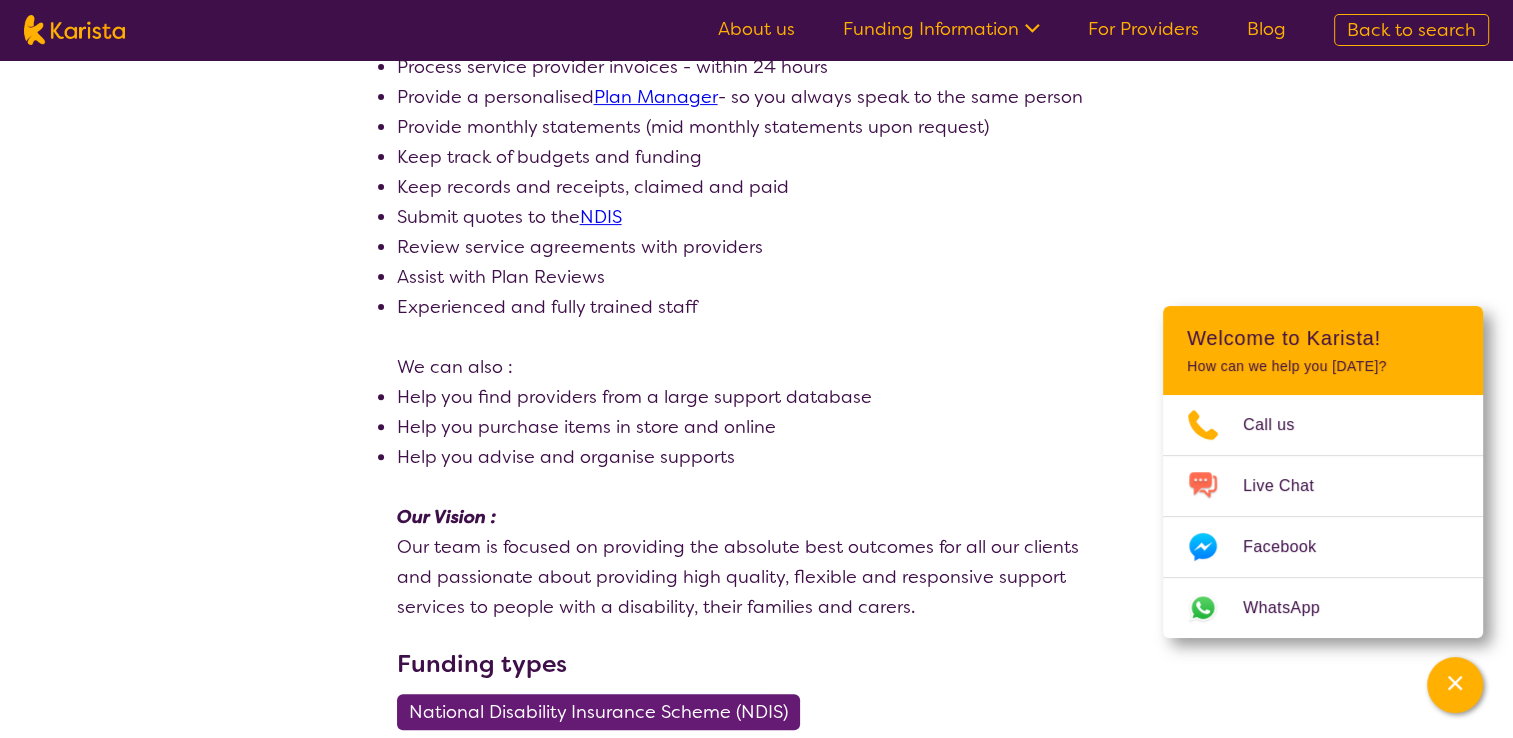 drag, startPoint x: 600, startPoint y: 282, endPoint x: 781, endPoint y: 301, distance: 181.9945 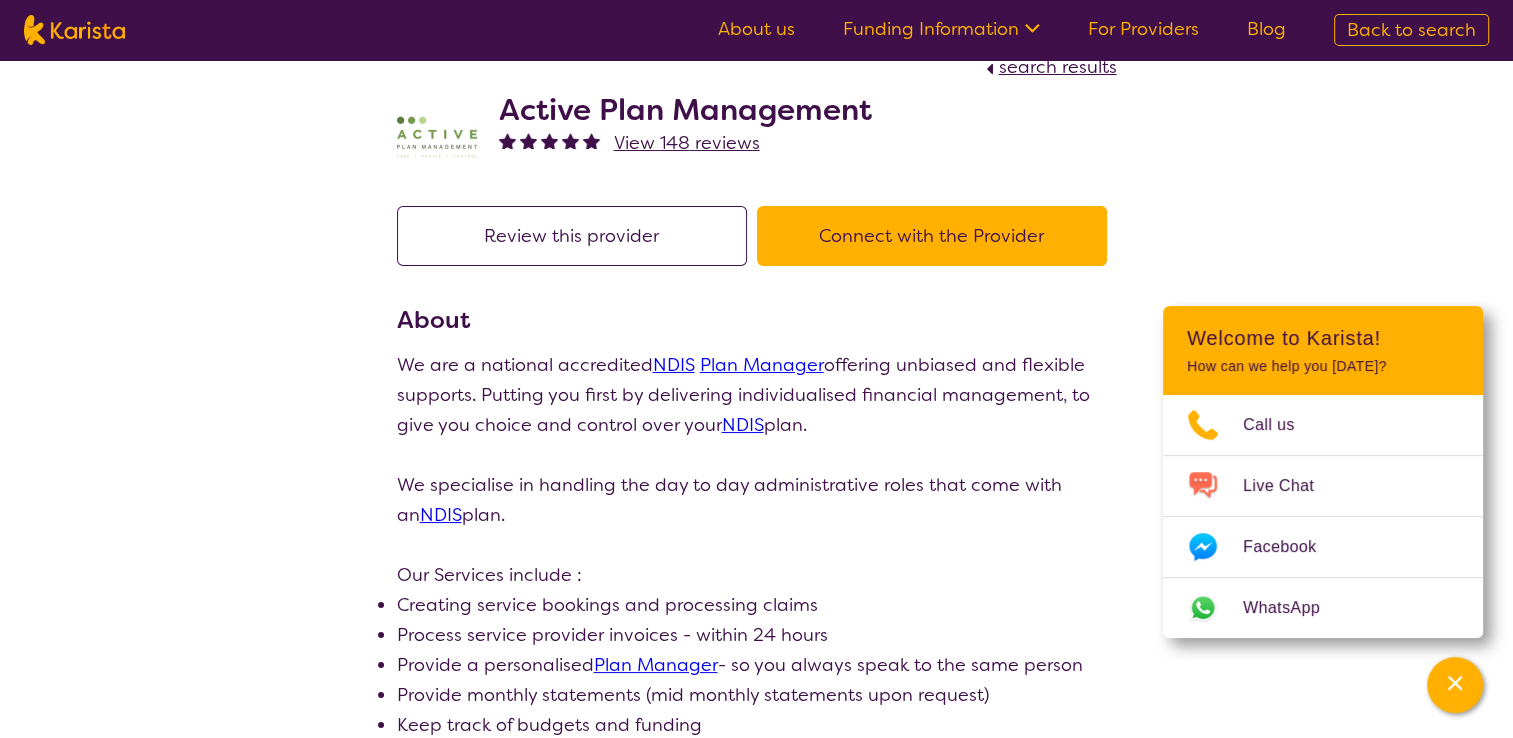 scroll, scrollTop: 0, scrollLeft: 0, axis: both 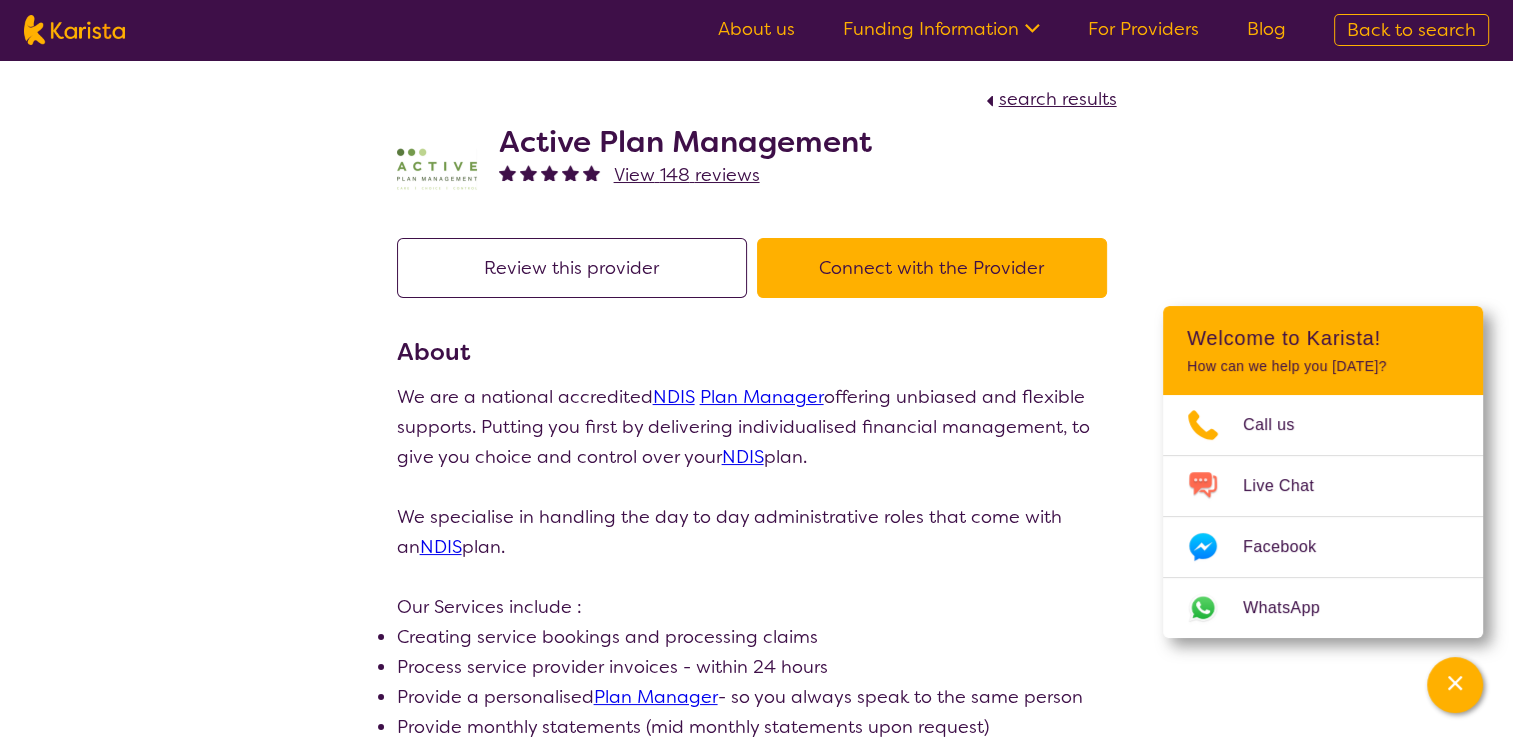 click on "Connect with the Provider" at bounding box center [932, 268] 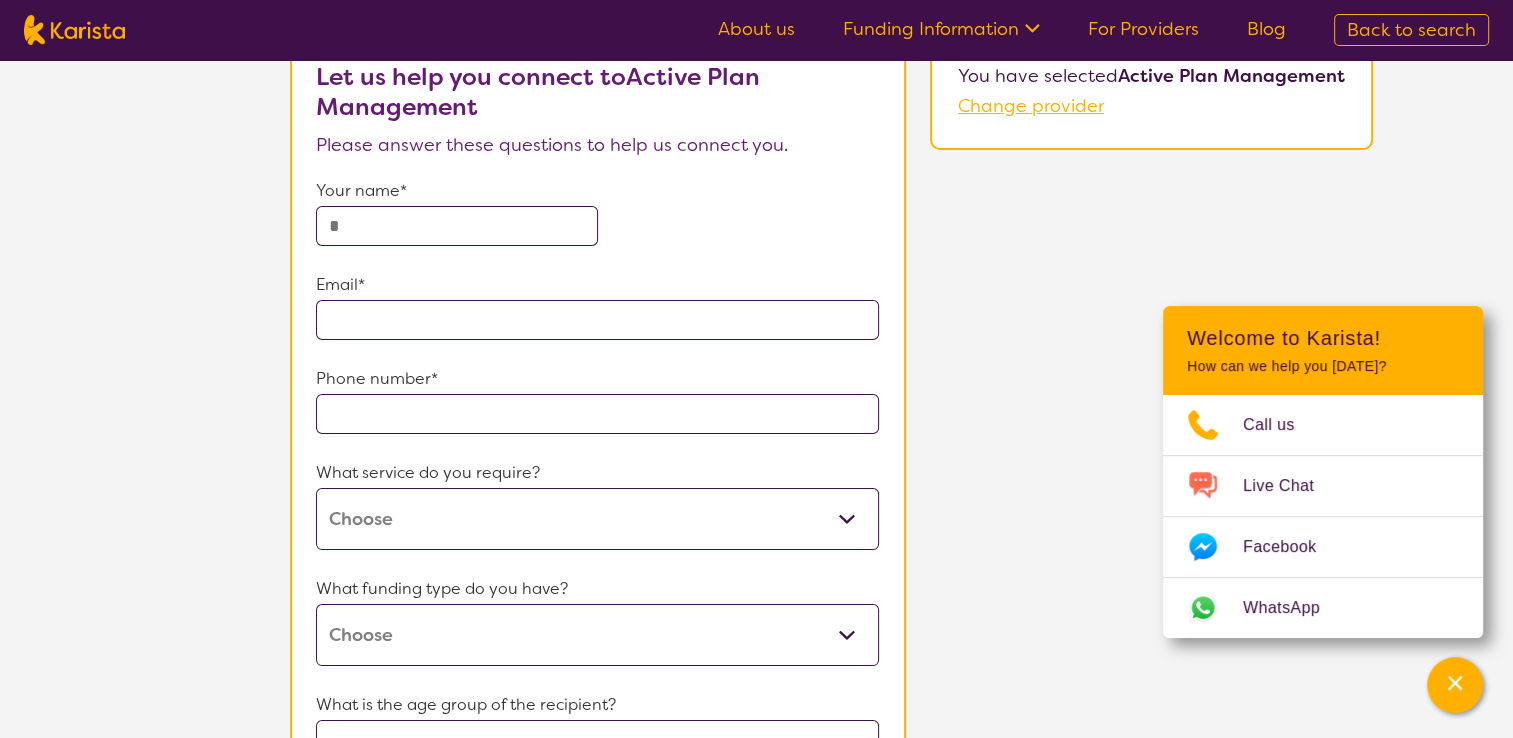scroll, scrollTop: 200, scrollLeft: 0, axis: vertical 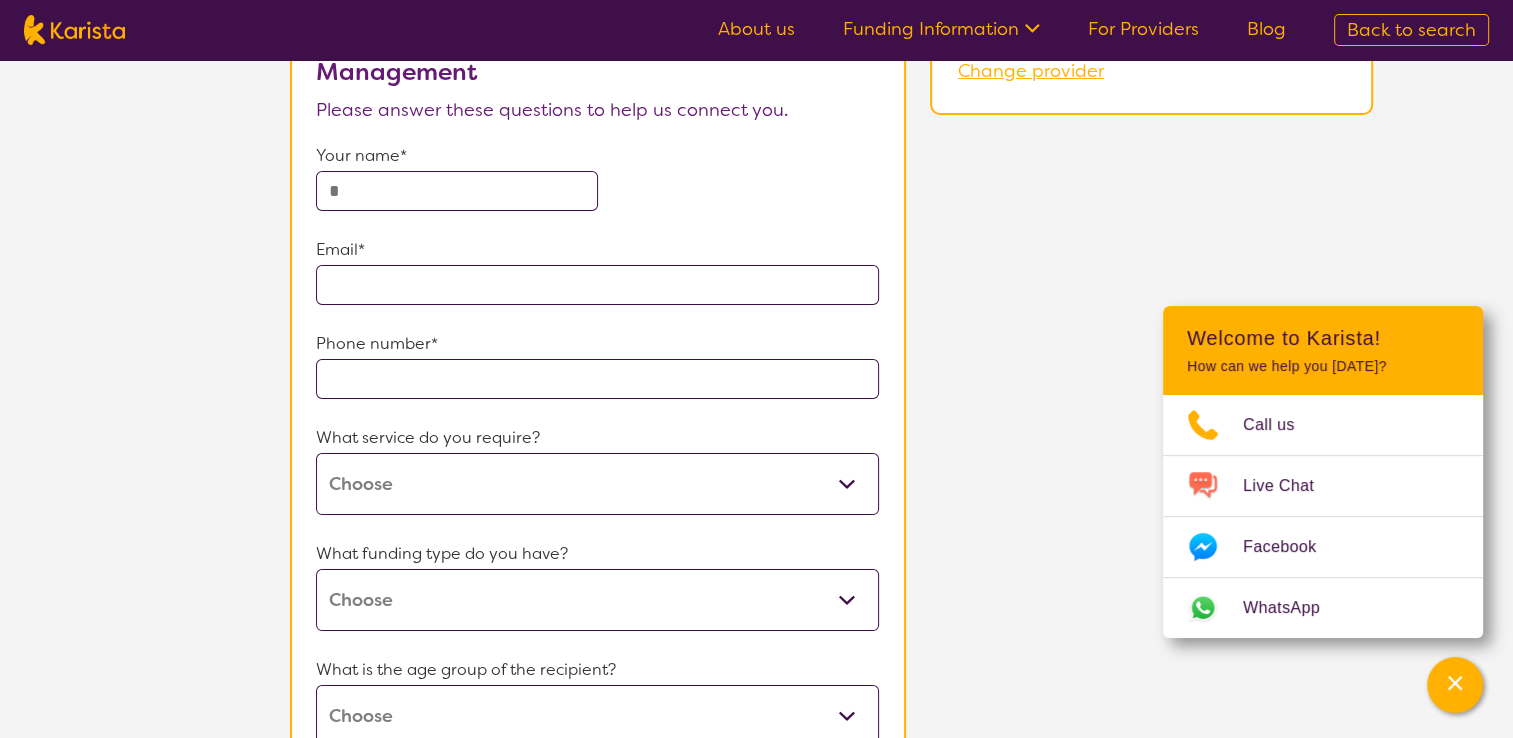 click at bounding box center [456, 191] 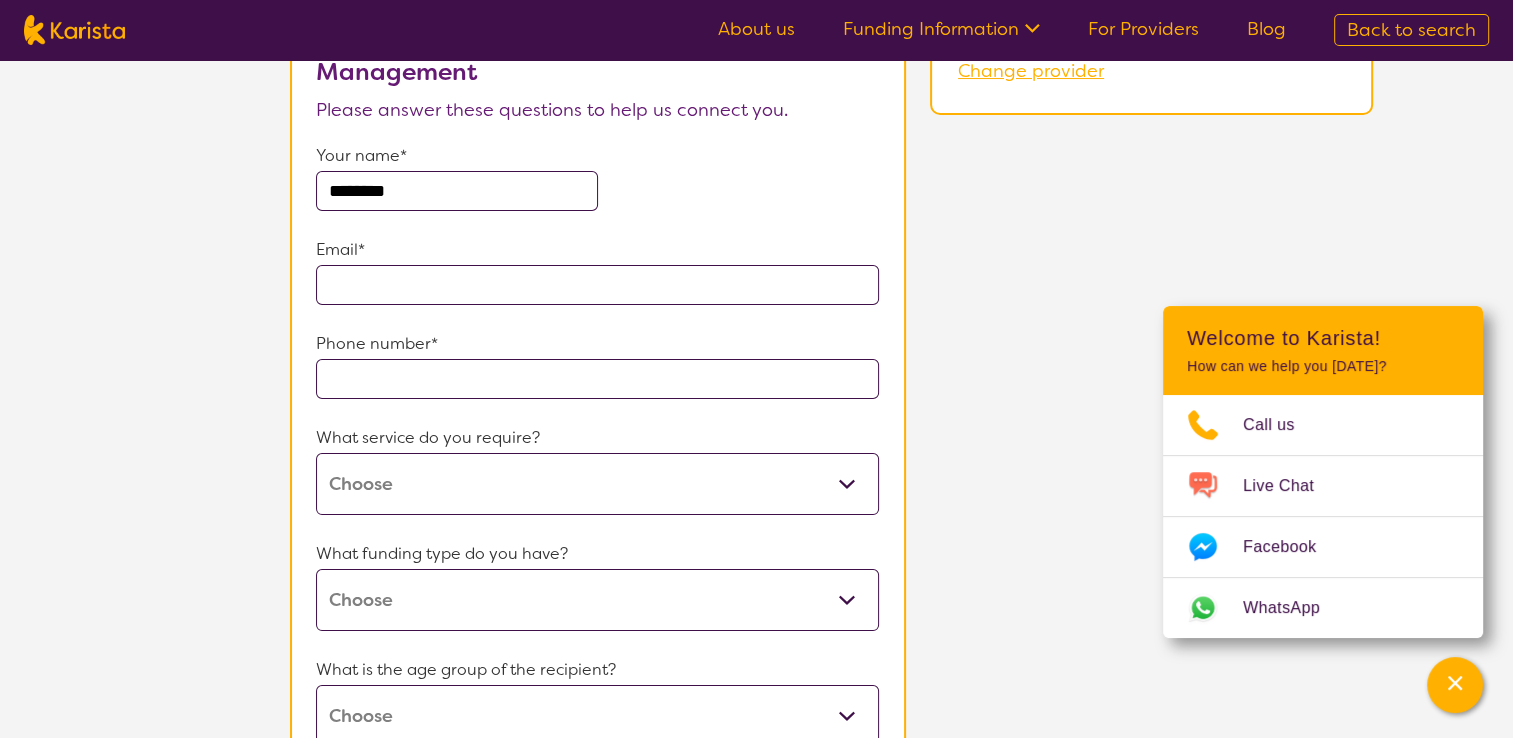 type on "********" 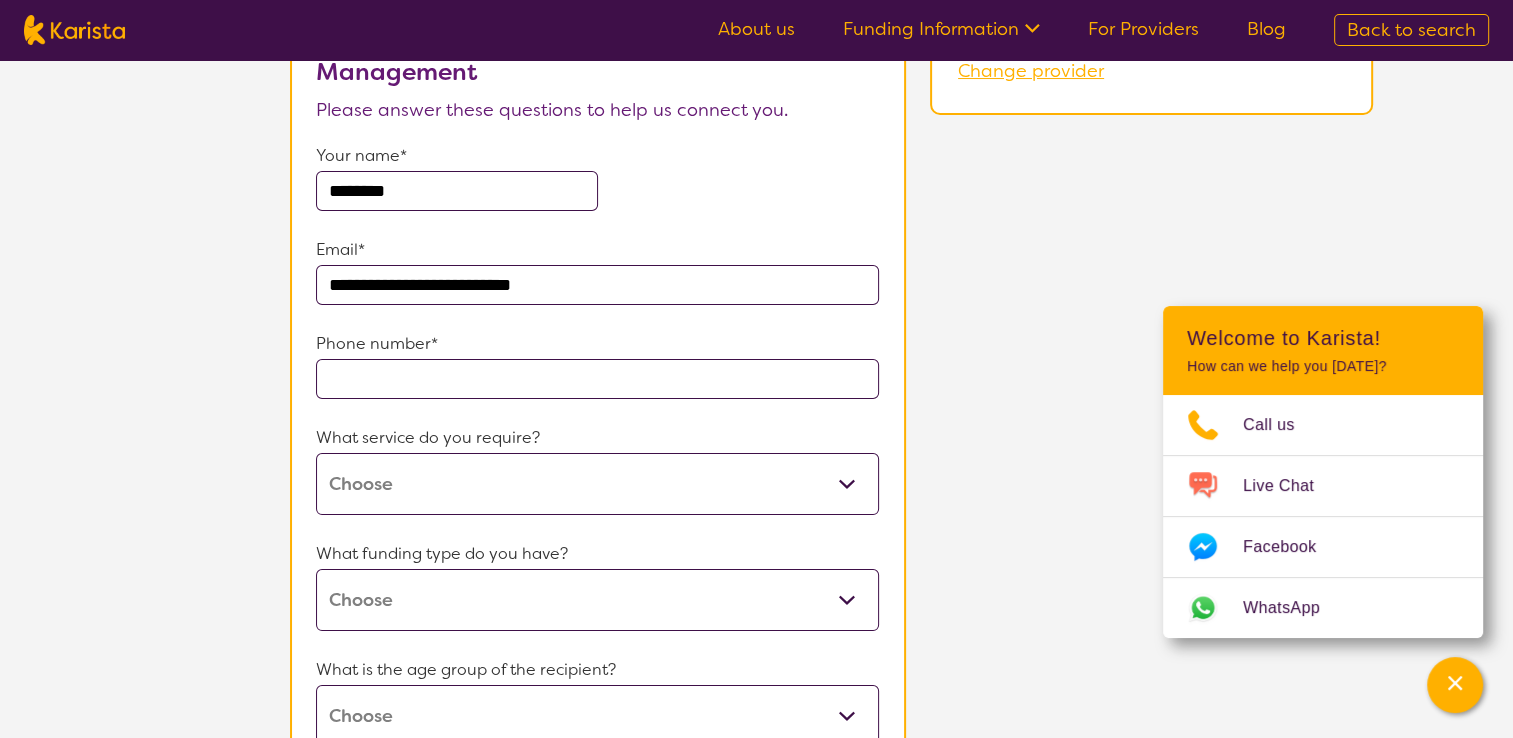 type on "**********" 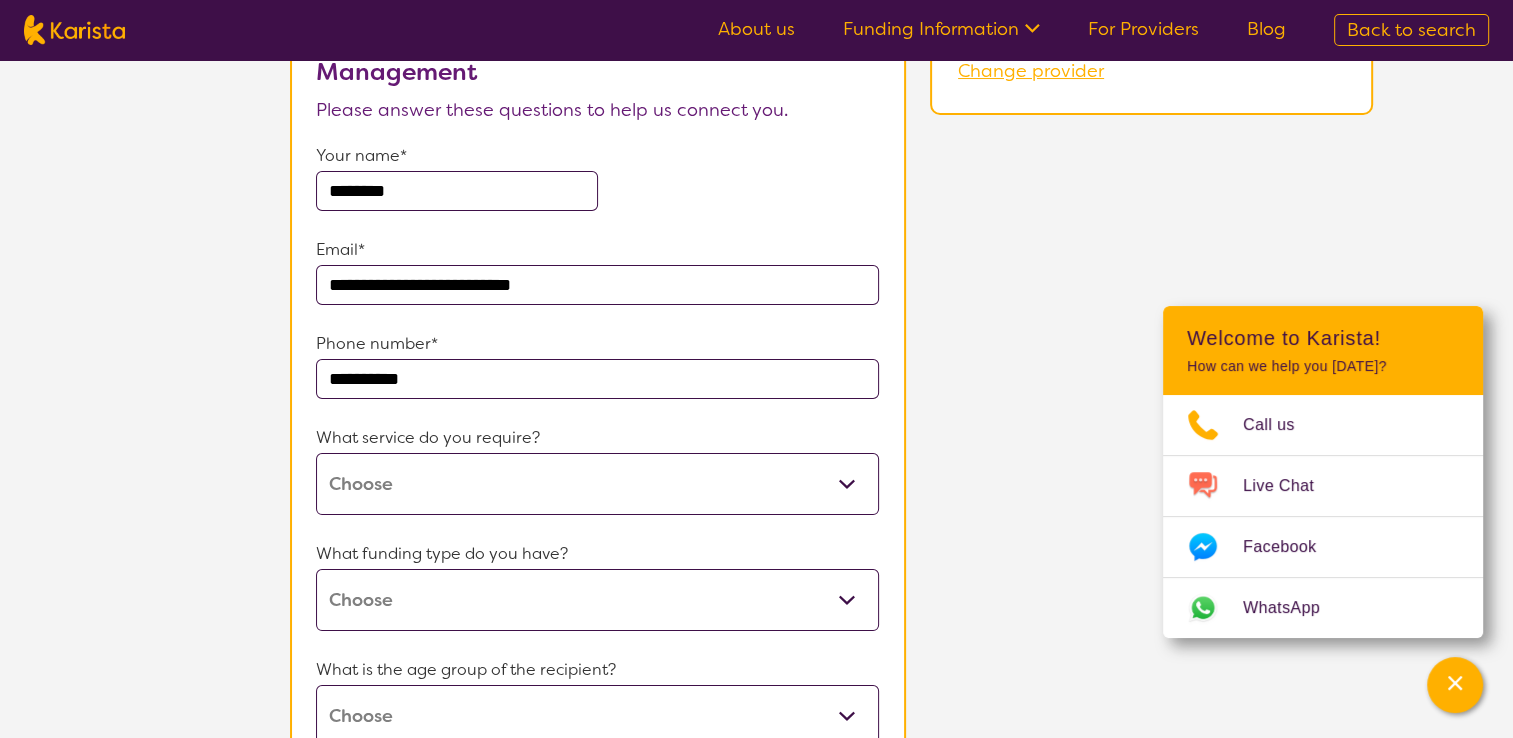 type on "**********" 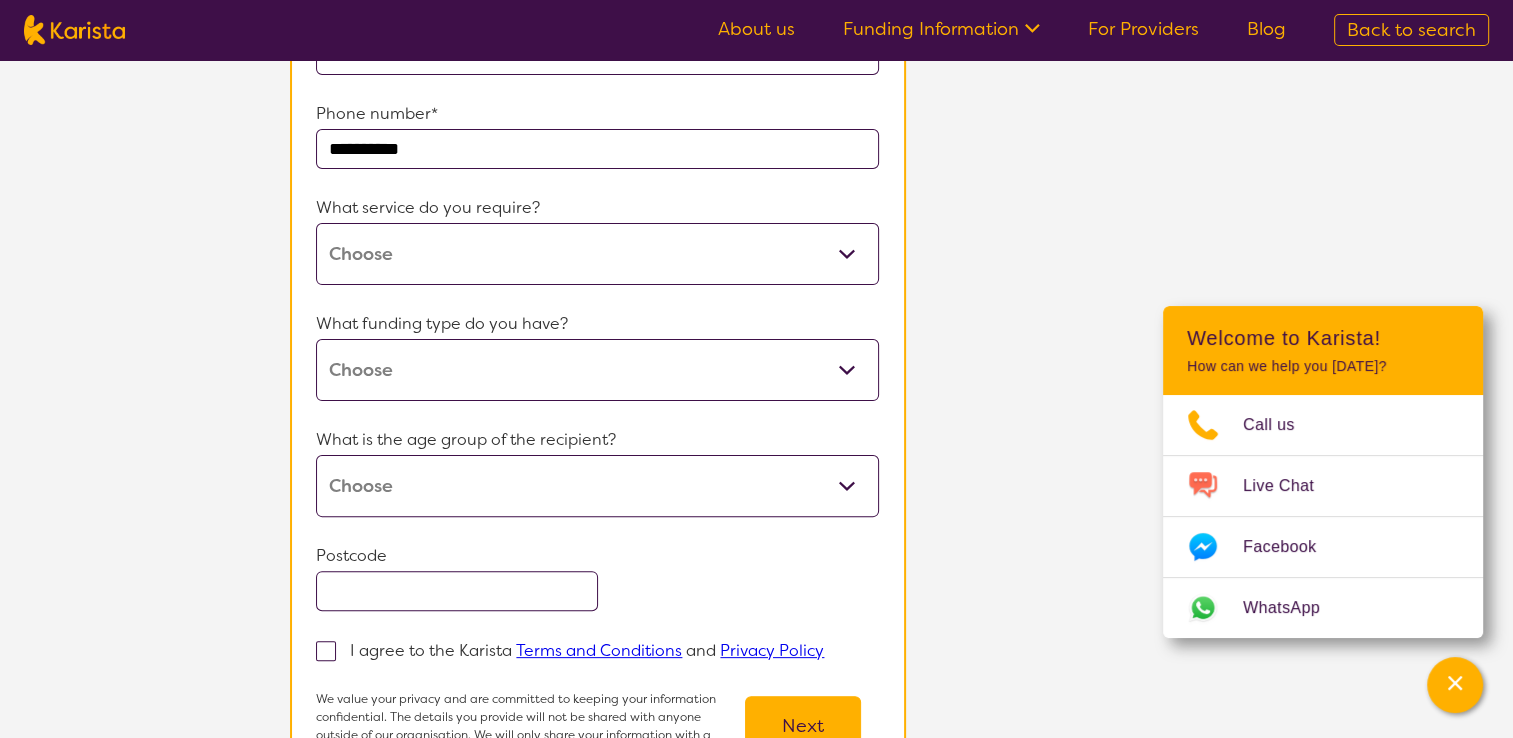 scroll, scrollTop: 400, scrollLeft: 0, axis: vertical 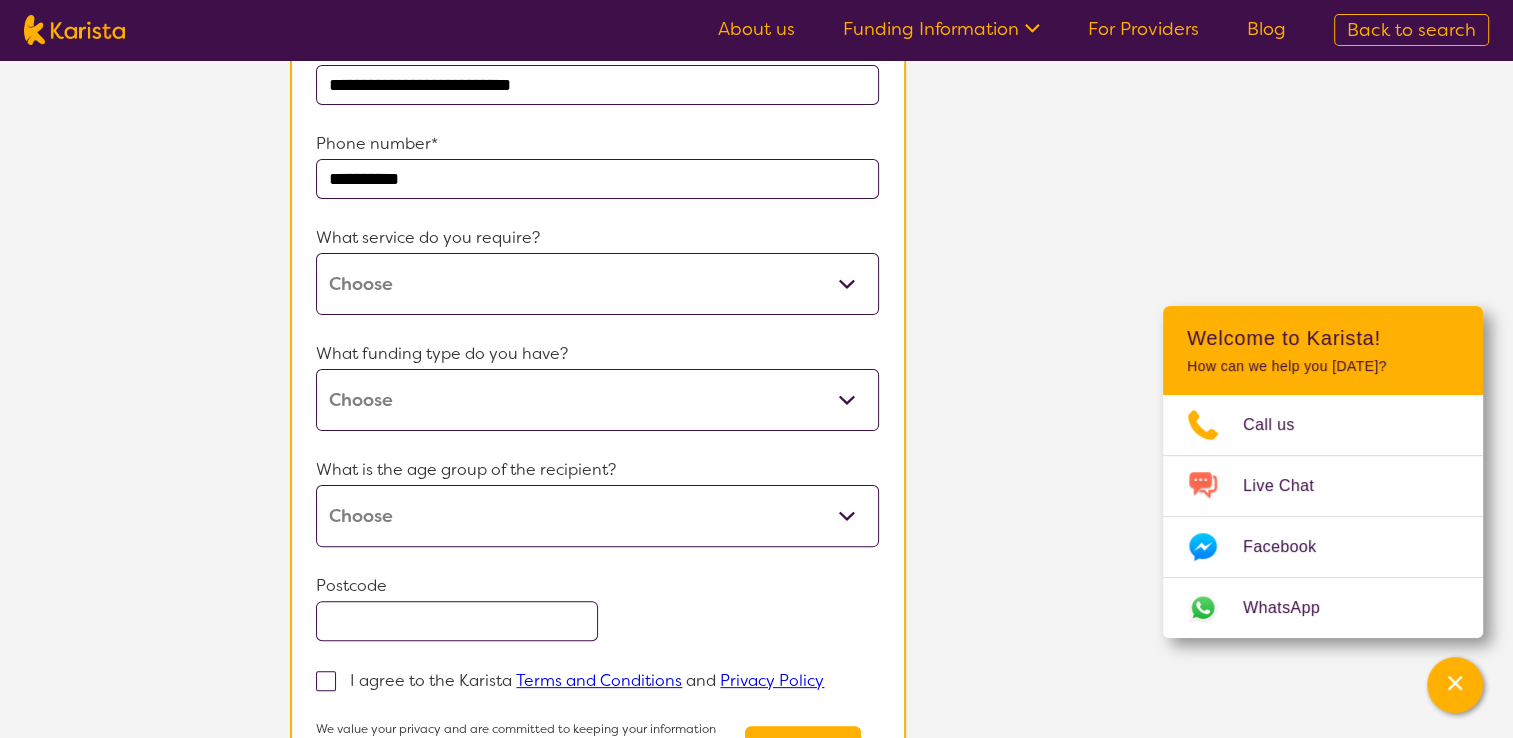 click on "NDIS Plan management" at bounding box center [597, 284] 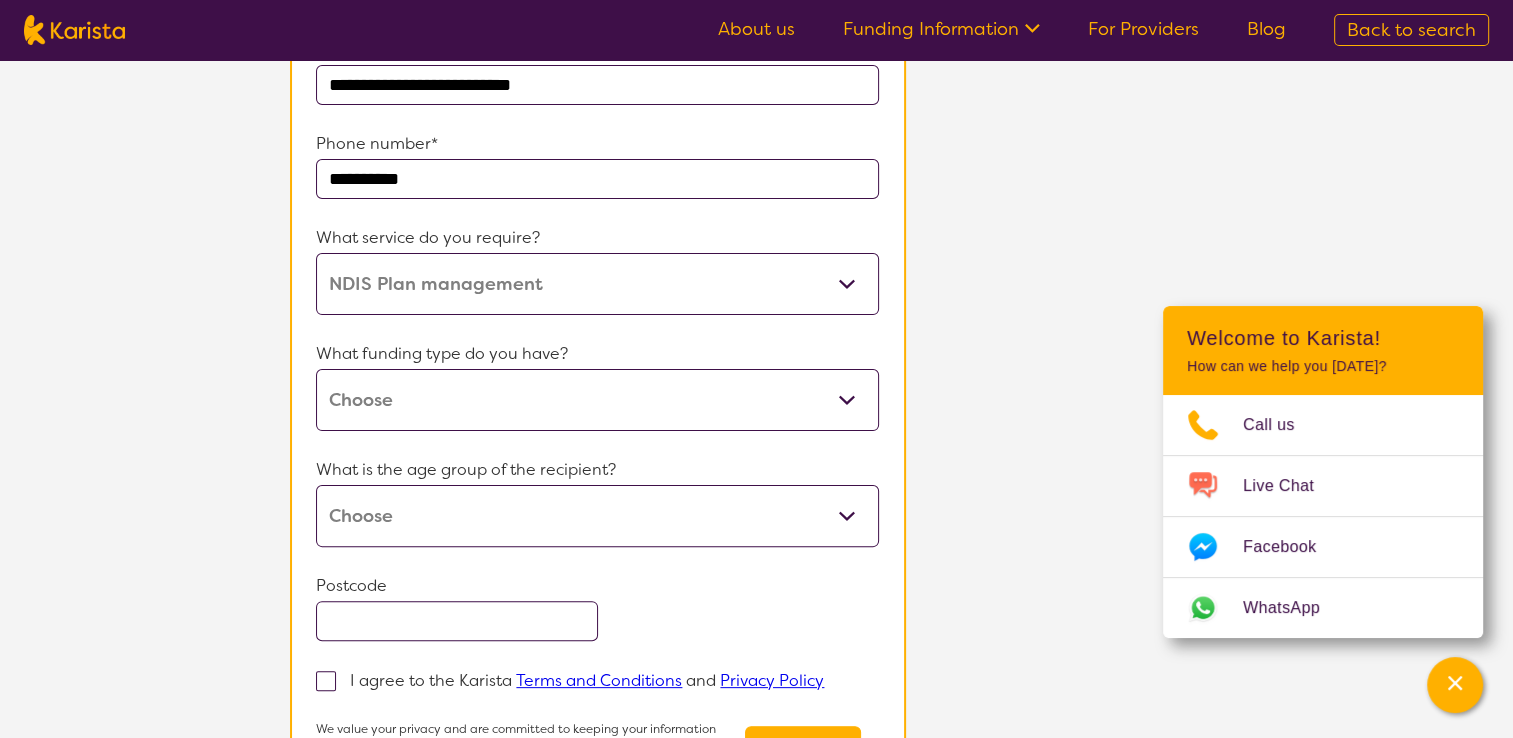 click on "NDIS Plan management" at bounding box center [597, 284] 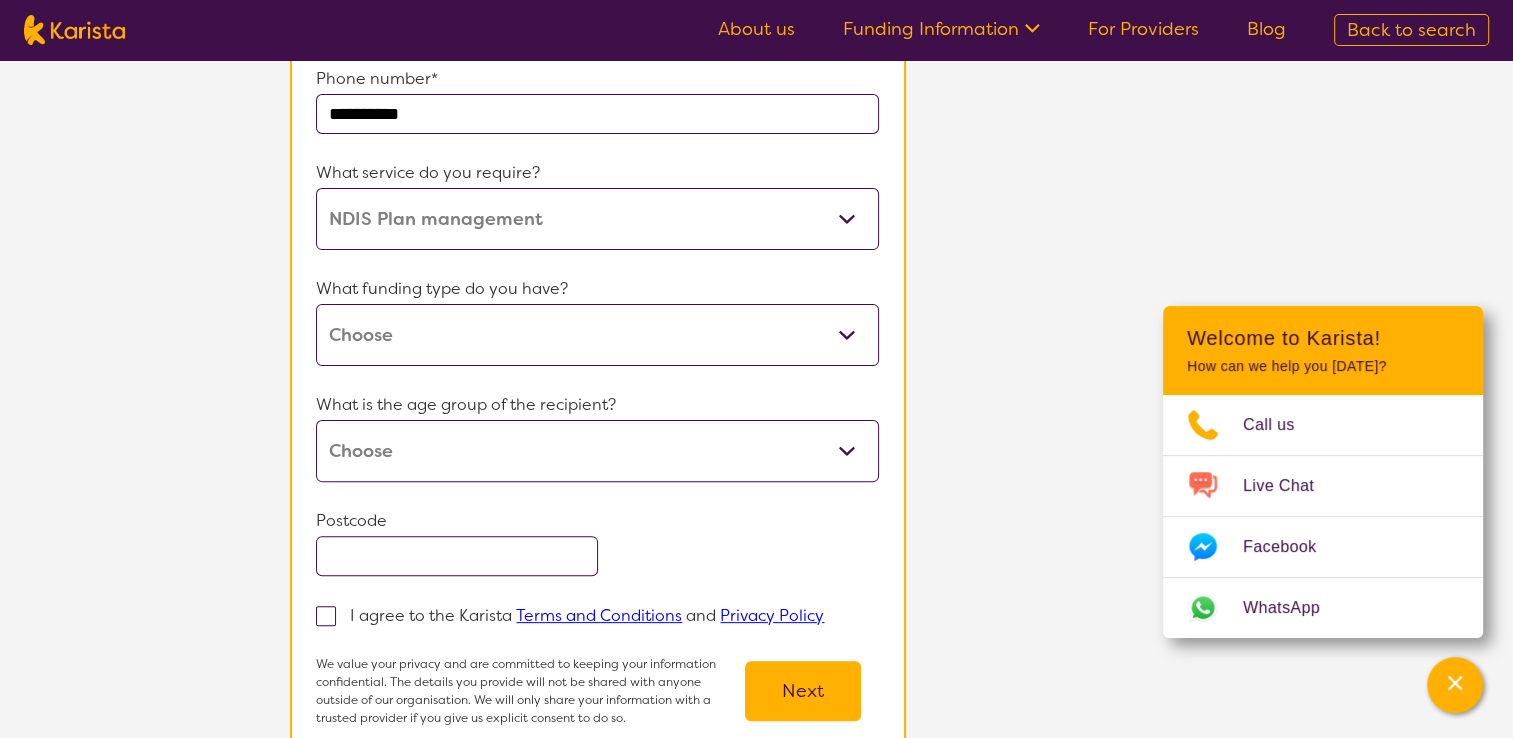 scroll, scrollTop: 500, scrollLeft: 0, axis: vertical 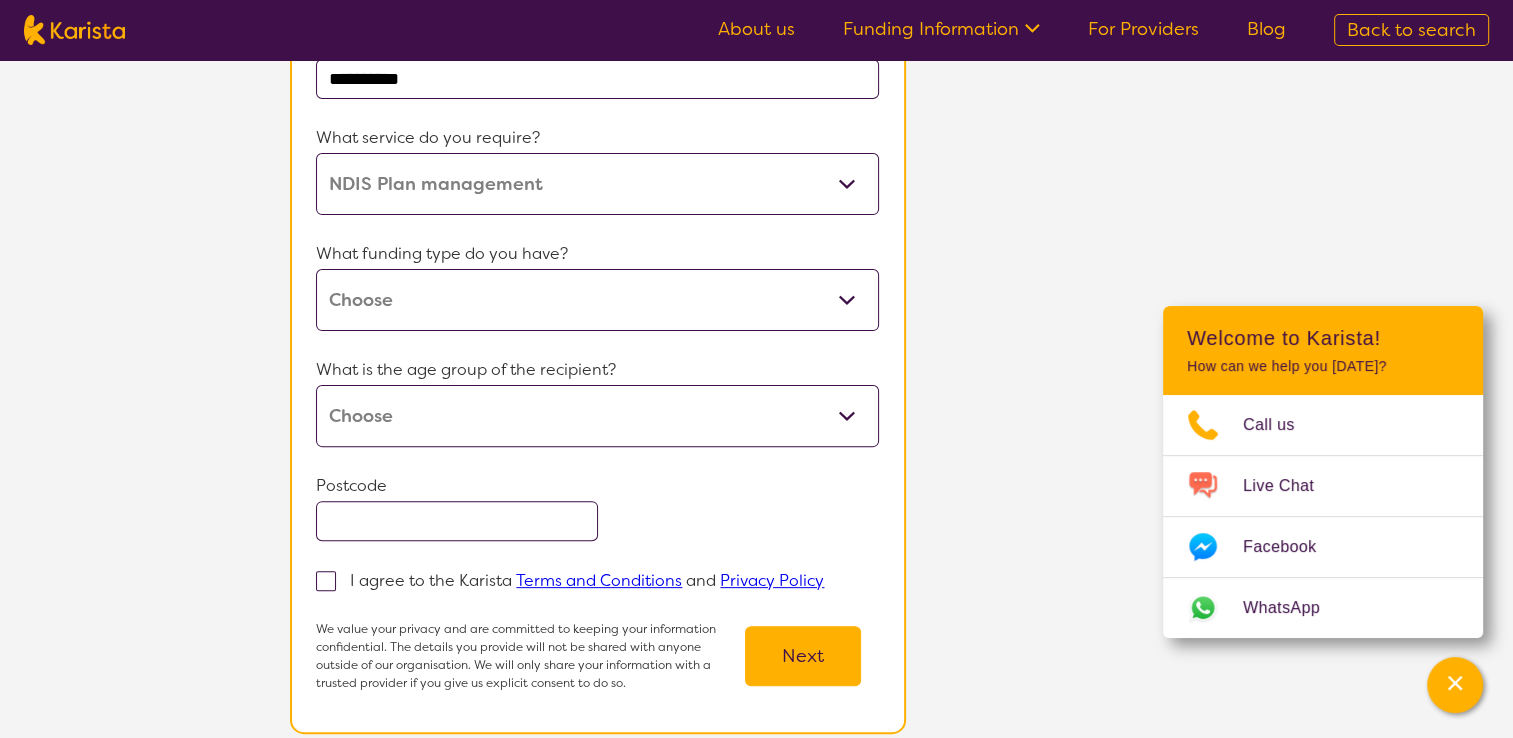 click on "Home Care Package (HCP) National Disability Insurance Scheme (NDIS) I don't know" at bounding box center [597, 300] 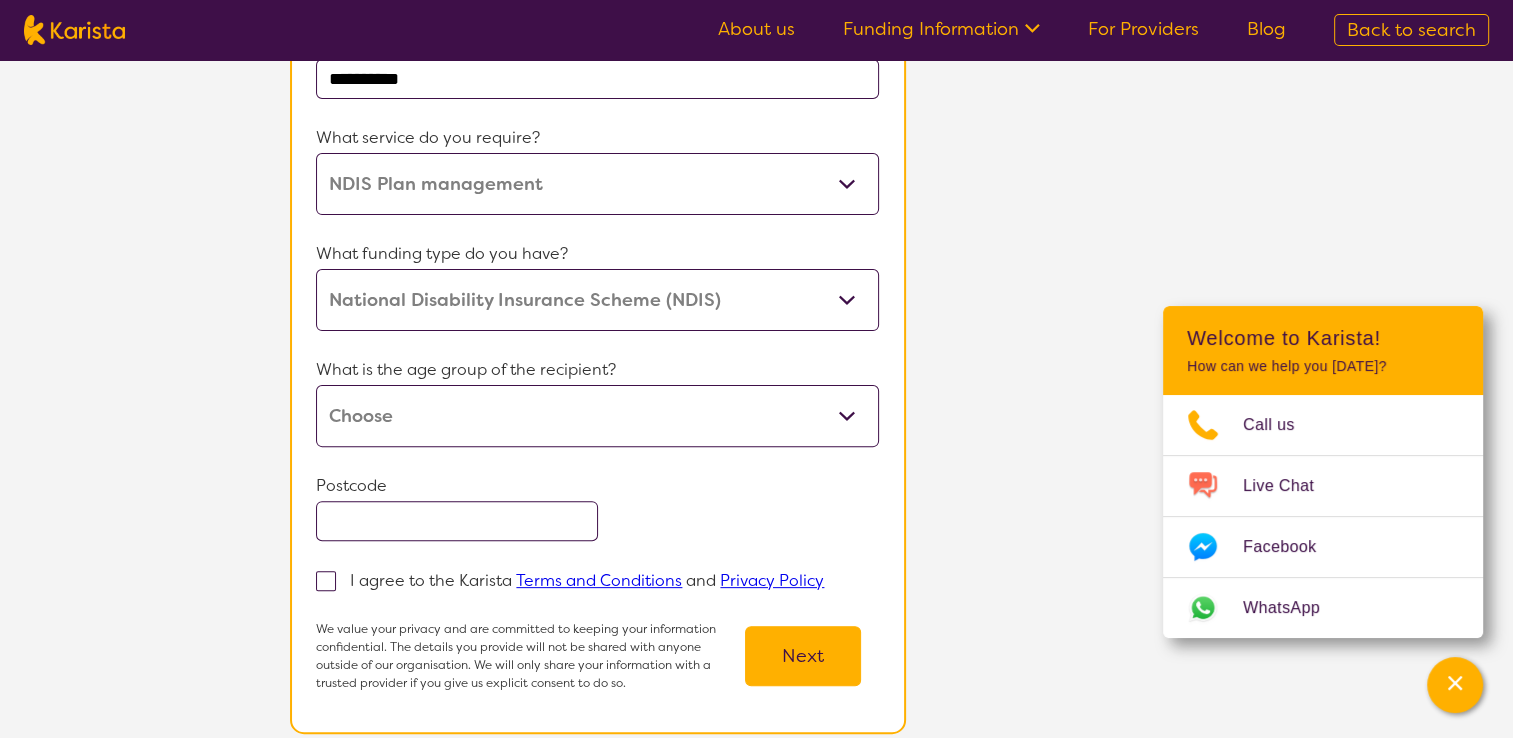 click on "Home Care Package (HCP) National Disability Insurance Scheme (NDIS) I don't know" at bounding box center (597, 300) 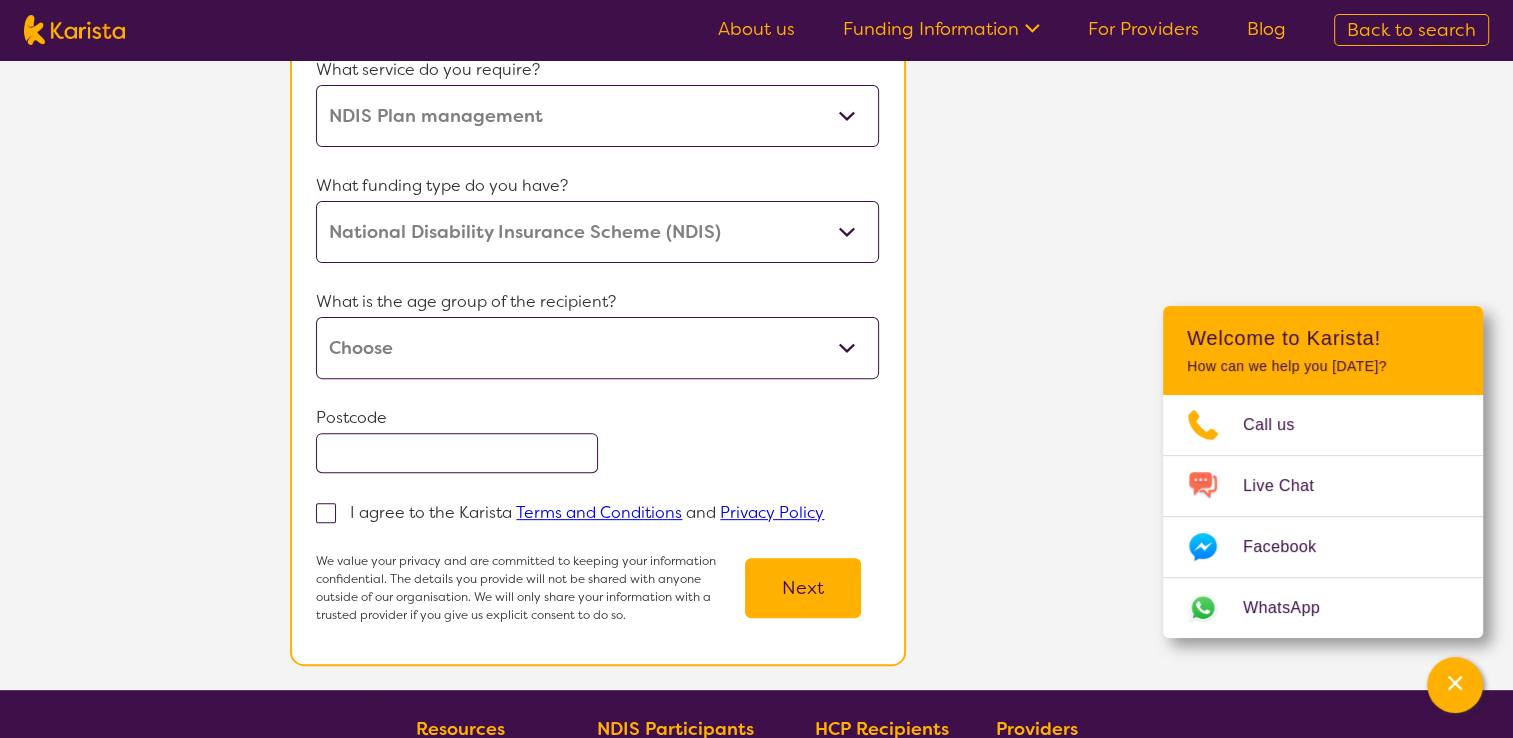 scroll, scrollTop: 600, scrollLeft: 0, axis: vertical 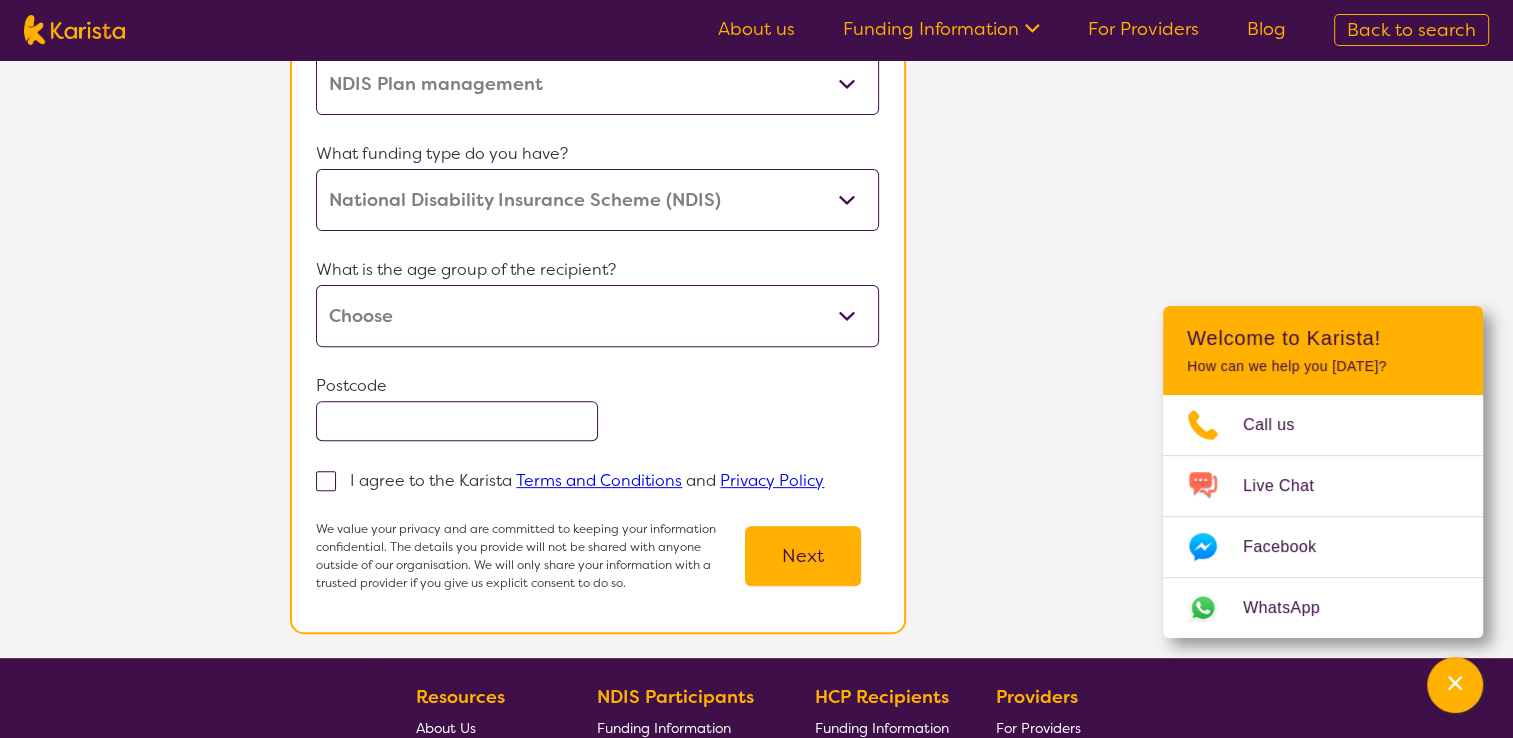 click on "Early Childhood - 0 to 9 Child - 10 to 11 Adolescent - 12 to 17 Adult - 18 to 64 Aged - [DEMOGRAPHIC_DATA]+" at bounding box center (597, 316) 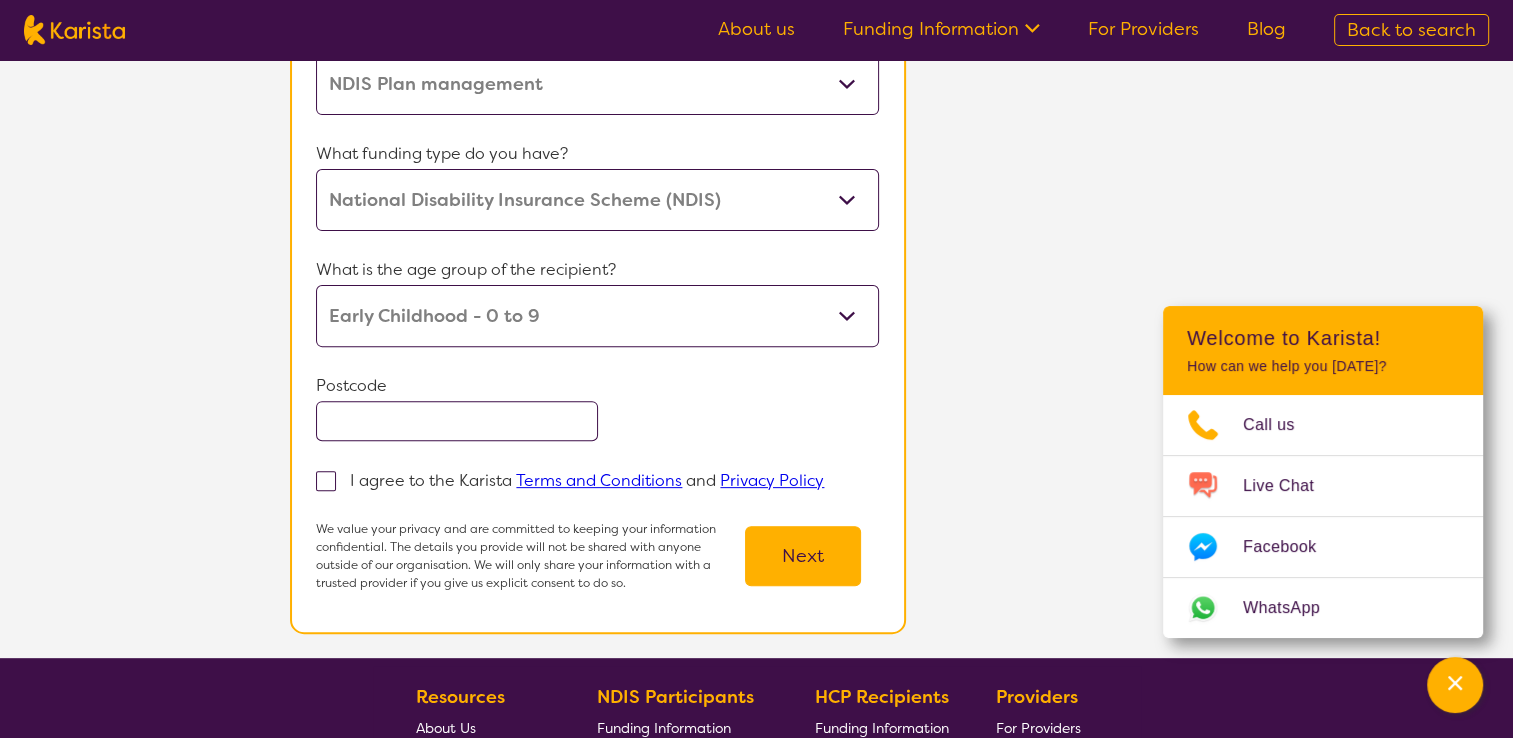 click on "Early Childhood - 0 to 9 Child - 10 to 11 Adolescent - 12 to 17 Adult - 18 to 64 Aged - [DEMOGRAPHIC_DATA]+" at bounding box center (597, 316) 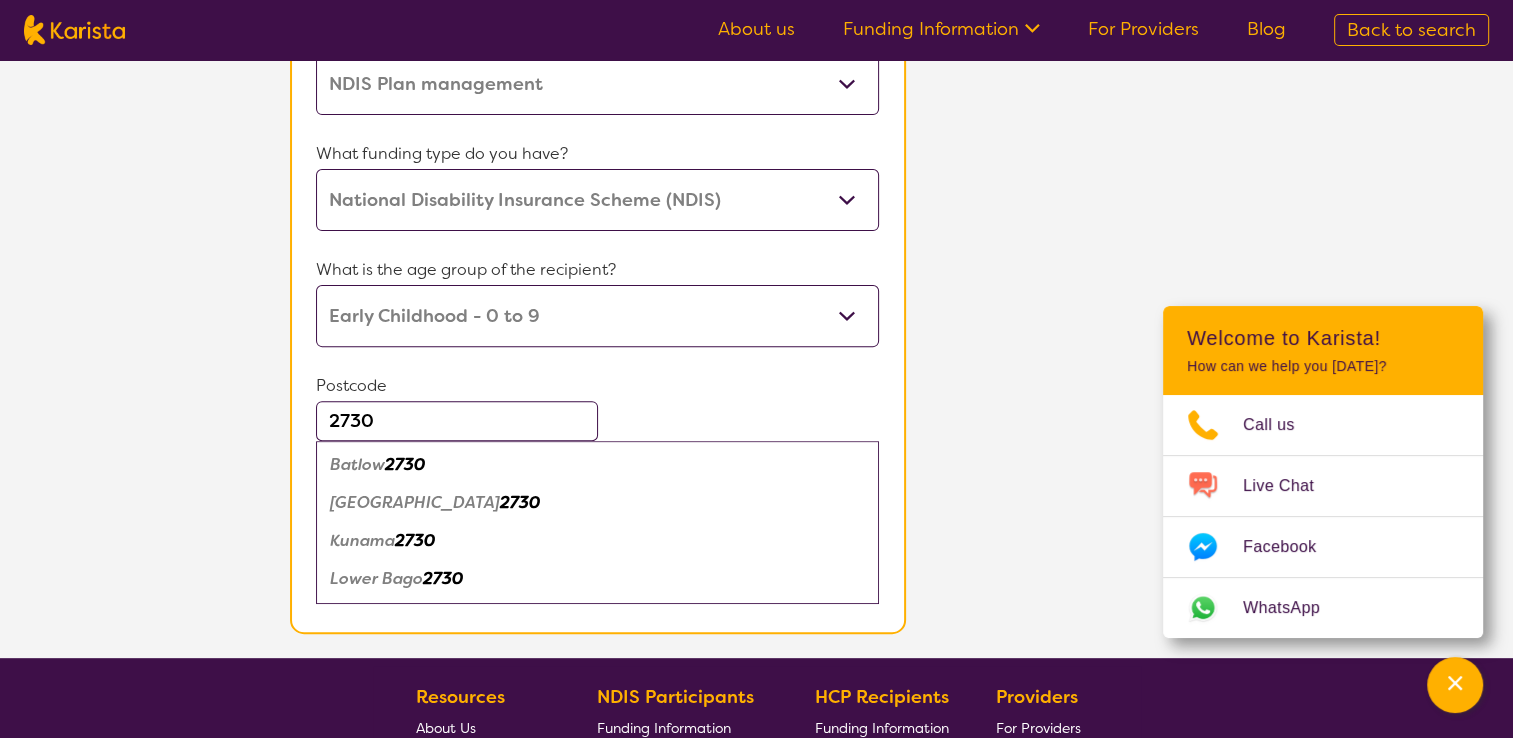 type on "2730" 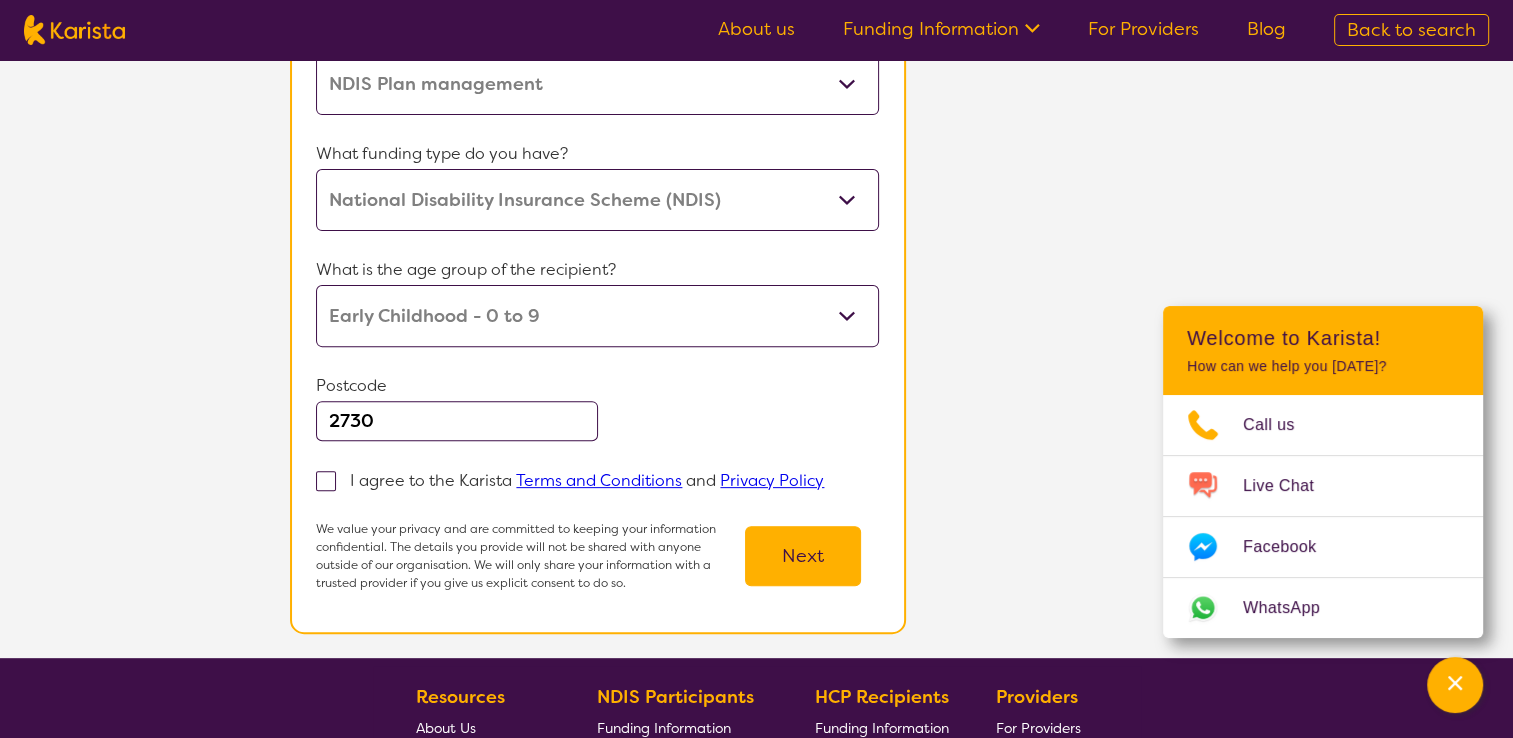 click at bounding box center [326, 481] 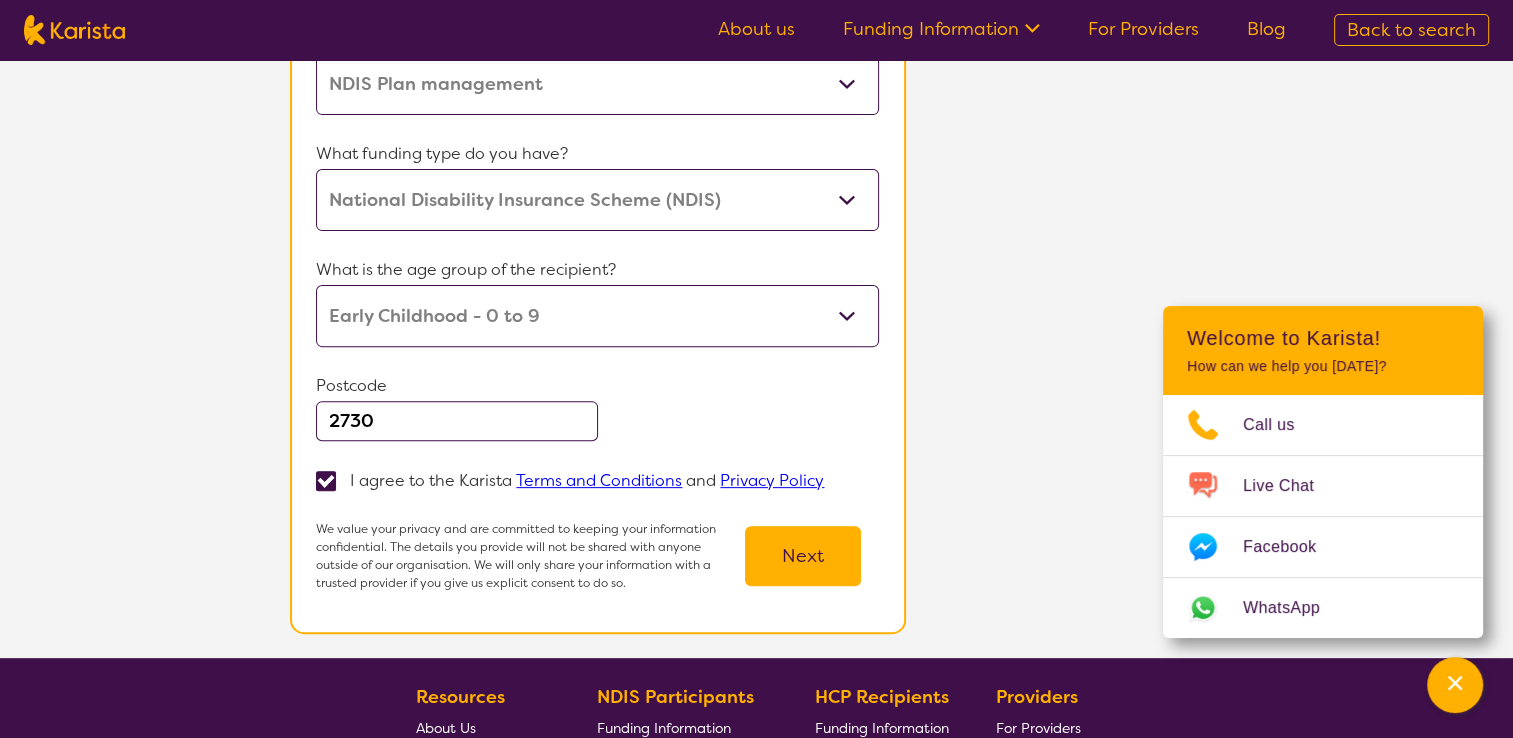 click on "Next" at bounding box center (803, 556) 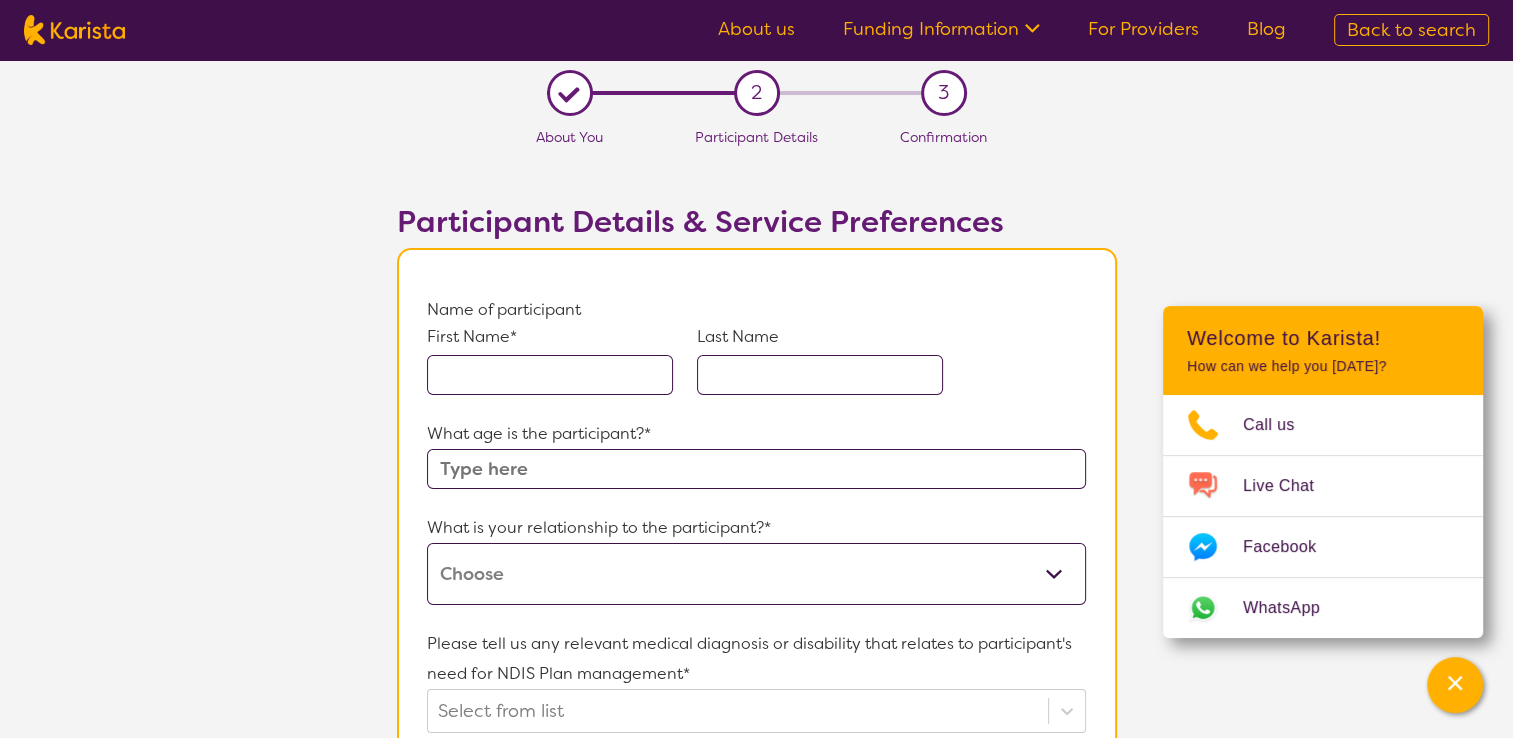scroll, scrollTop: 100, scrollLeft: 0, axis: vertical 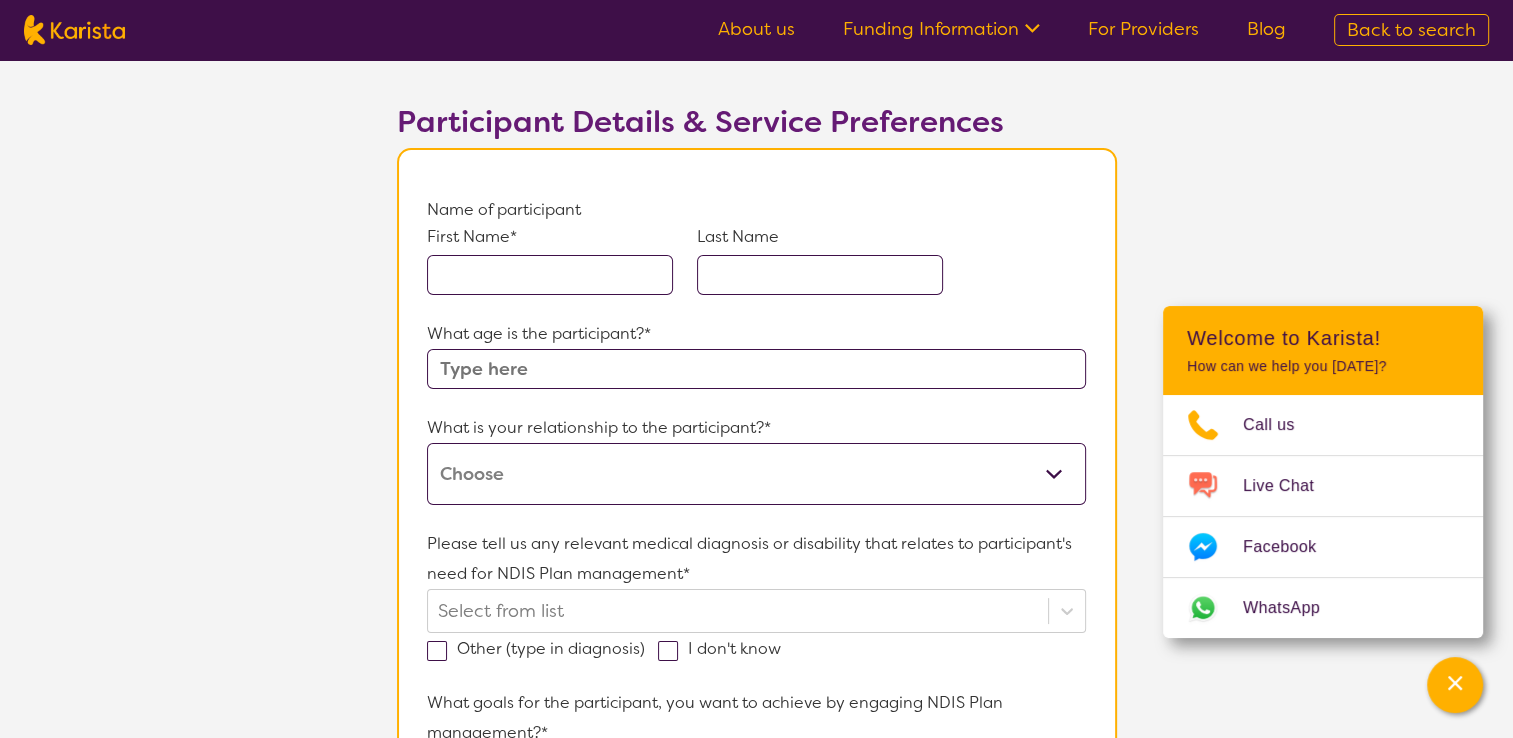 click at bounding box center [550, 275] 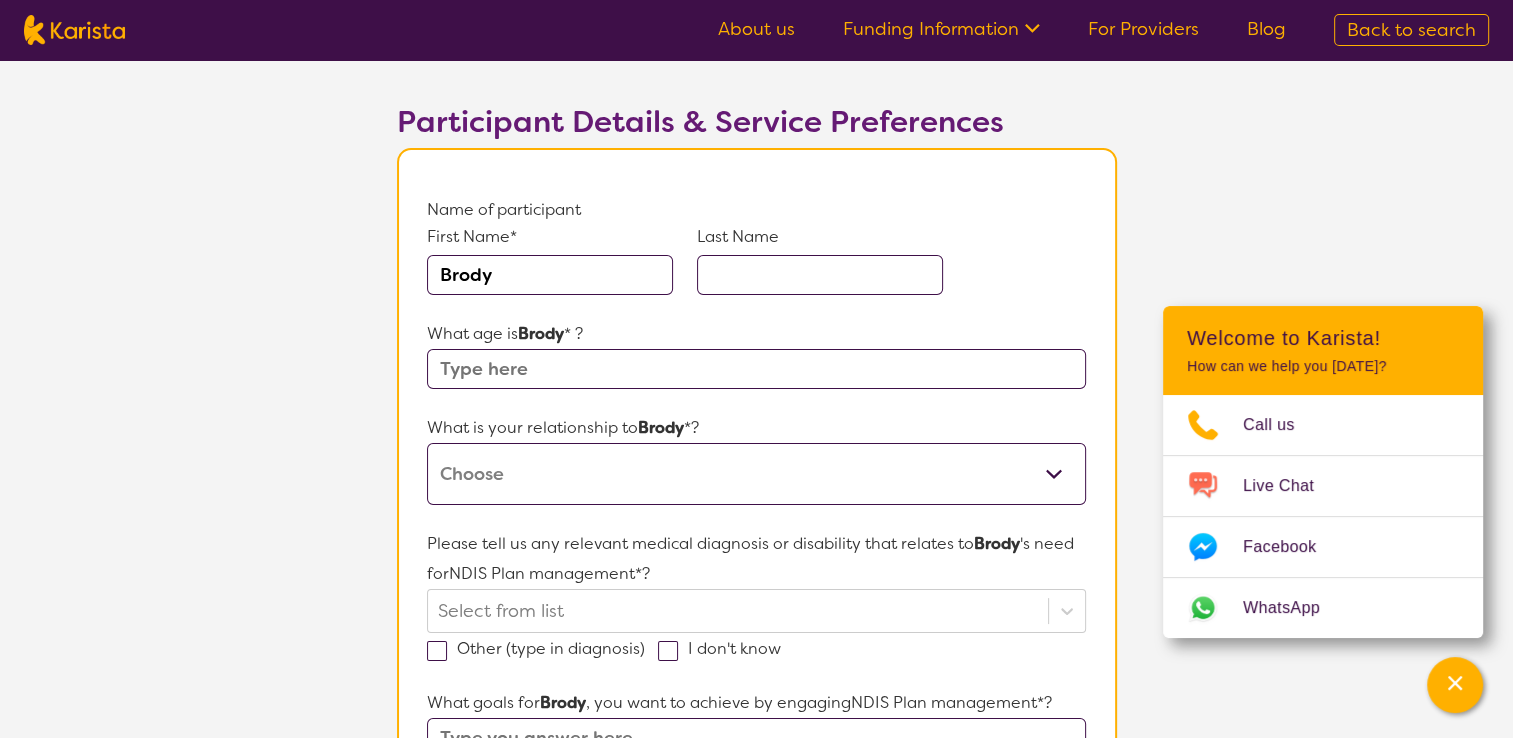 type on "Brody" 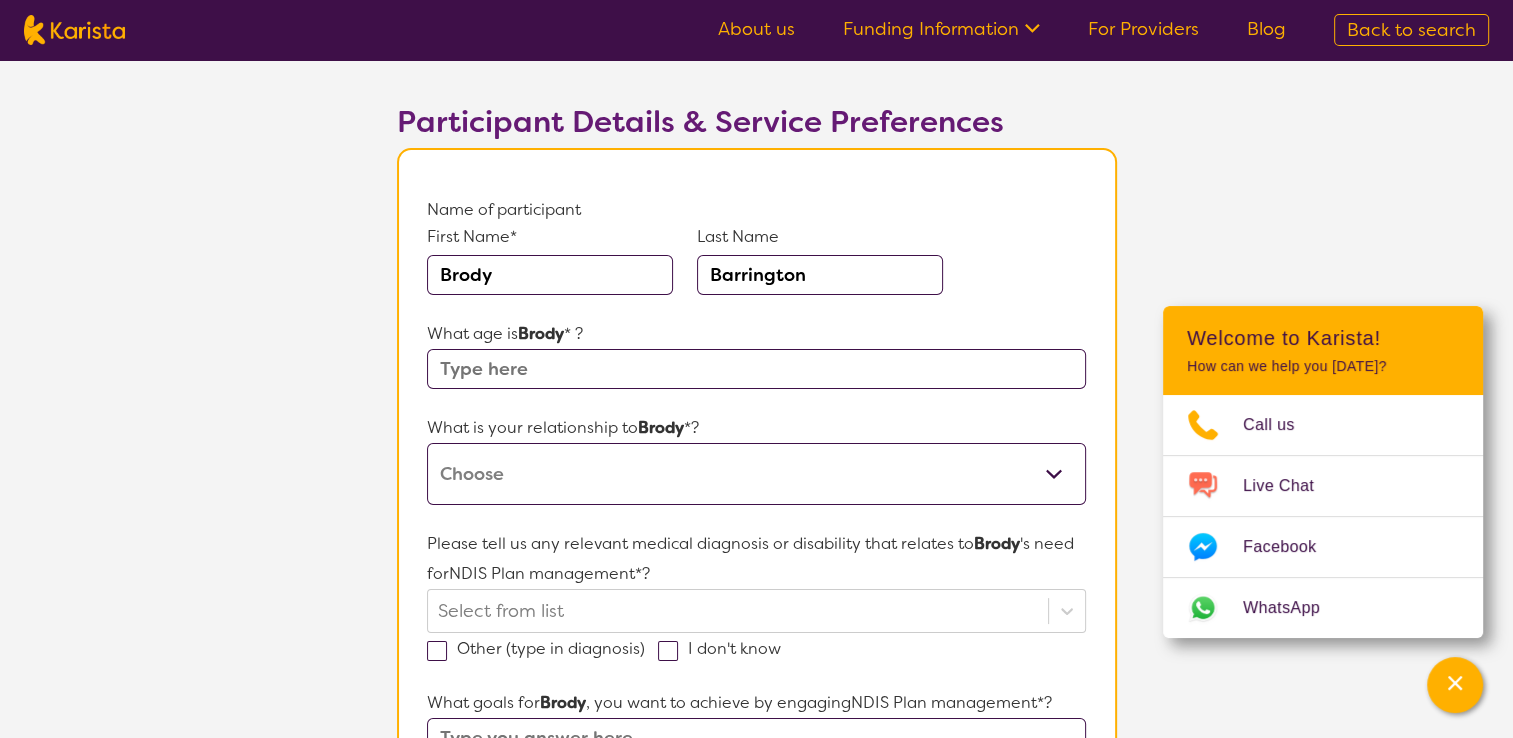 type on "Barrington" 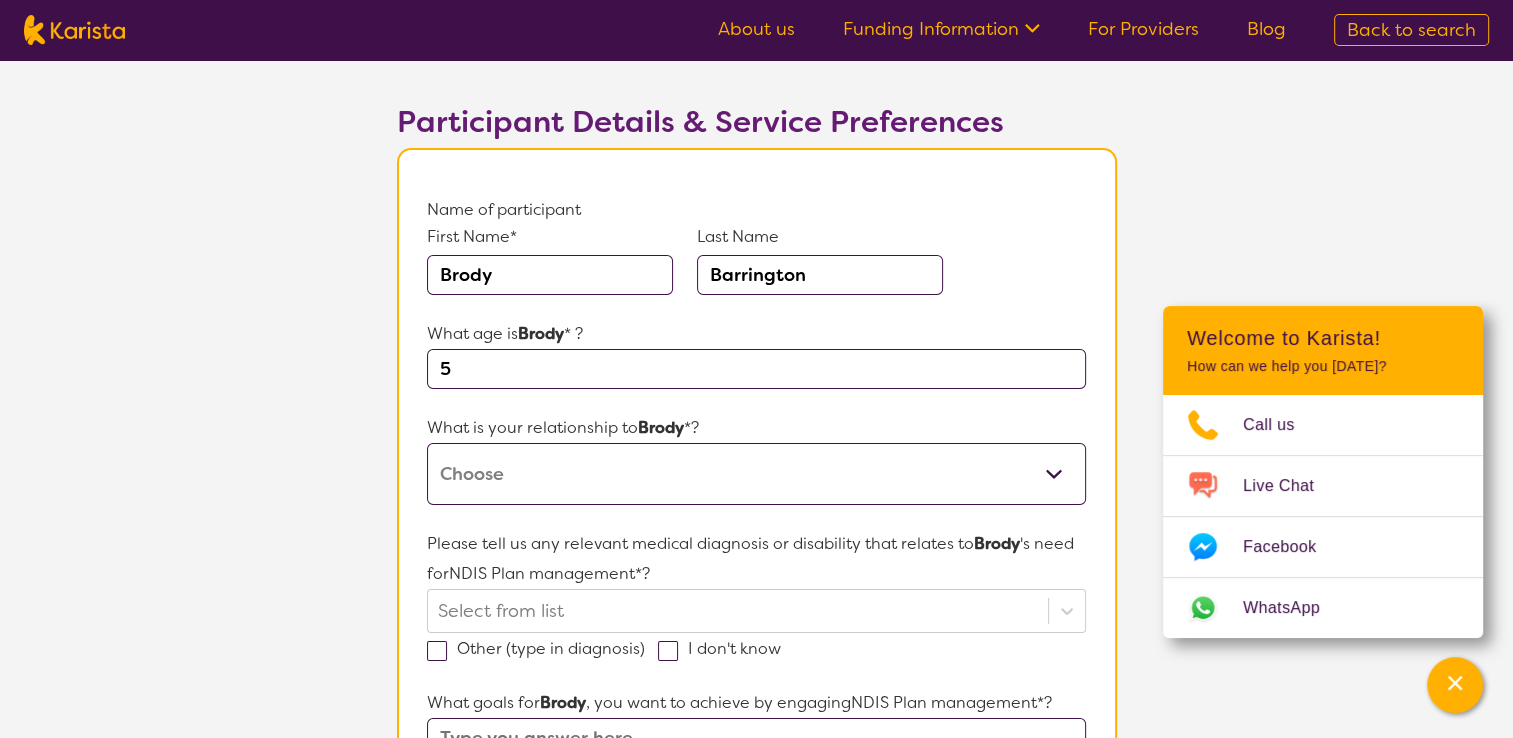 type on "5" 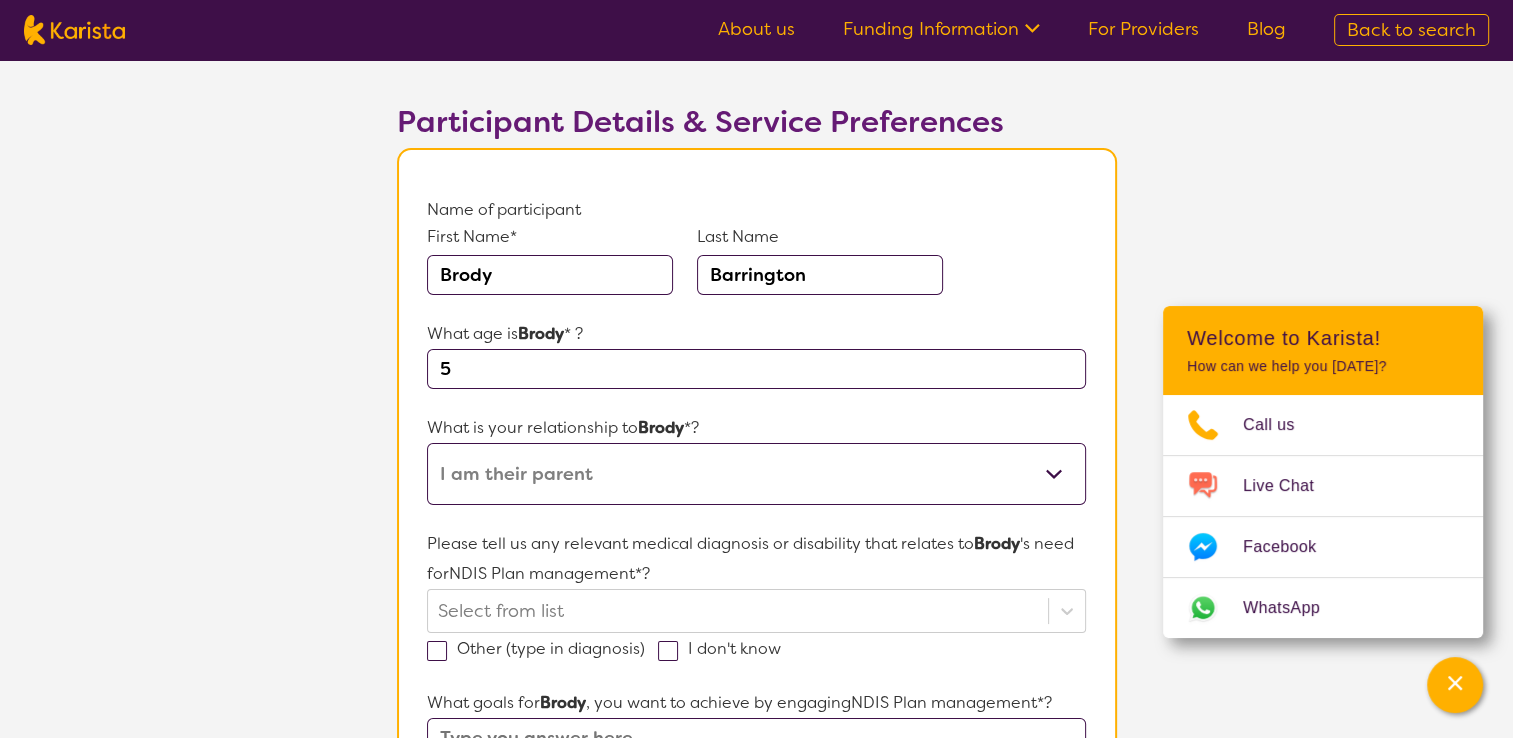 click on "This request is for myself I am their parent I am their child I am their spouse/partner I am their carer I am their Support Coordinator I am their Local Area Coordinator I am their Child Safety Officer I am their Aged Care Case Worker Other" at bounding box center [756, 474] 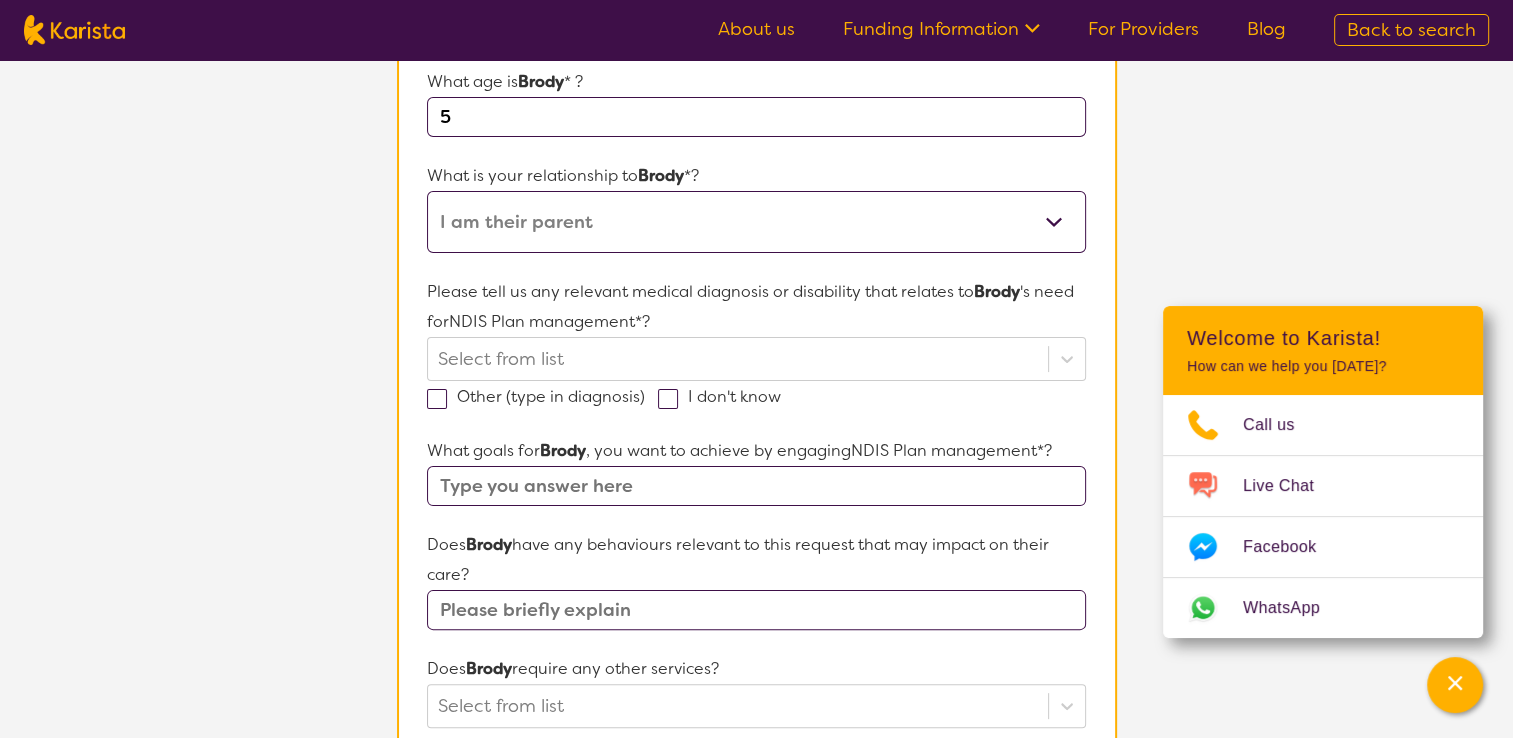 scroll, scrollTop: 400, scrollLeft: 0, axis: vertical 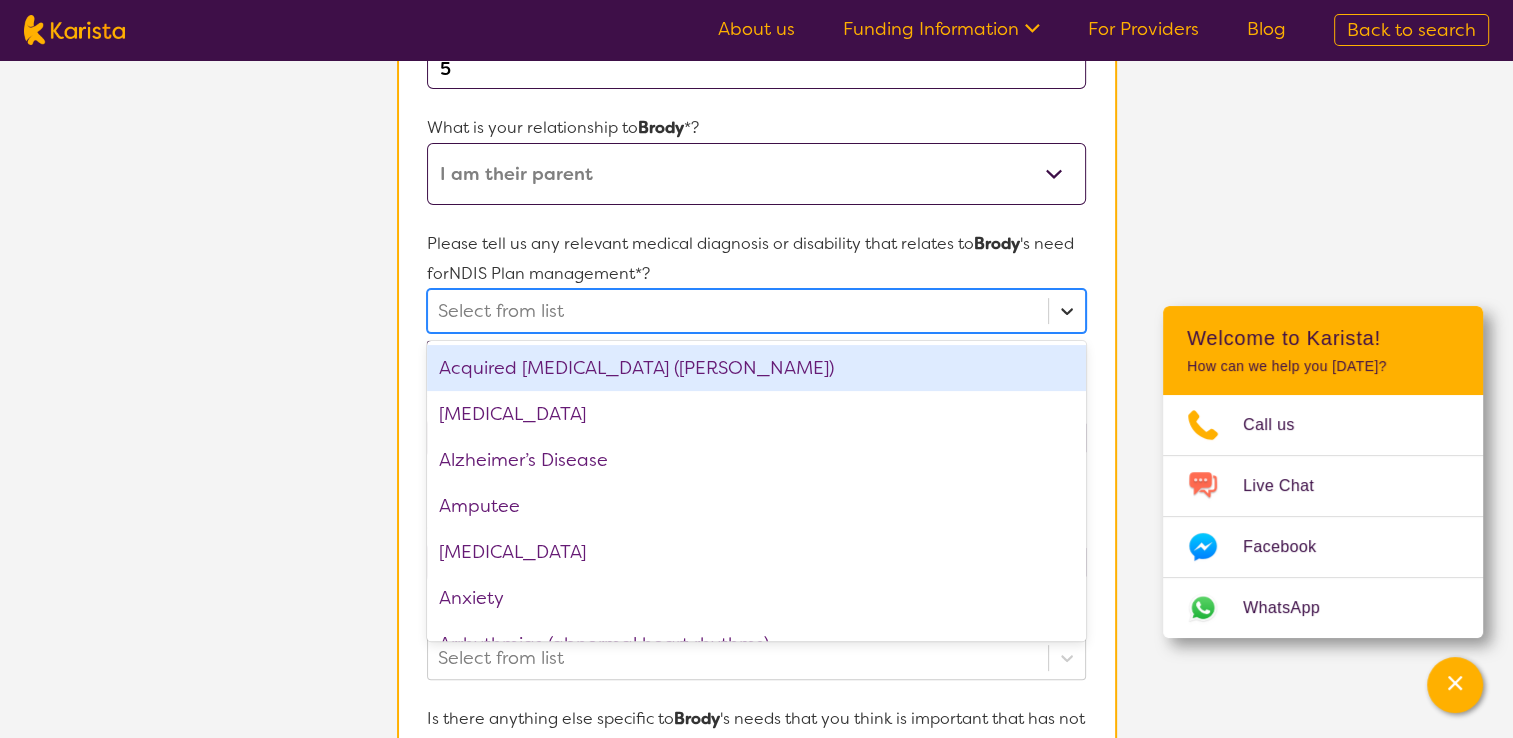 click 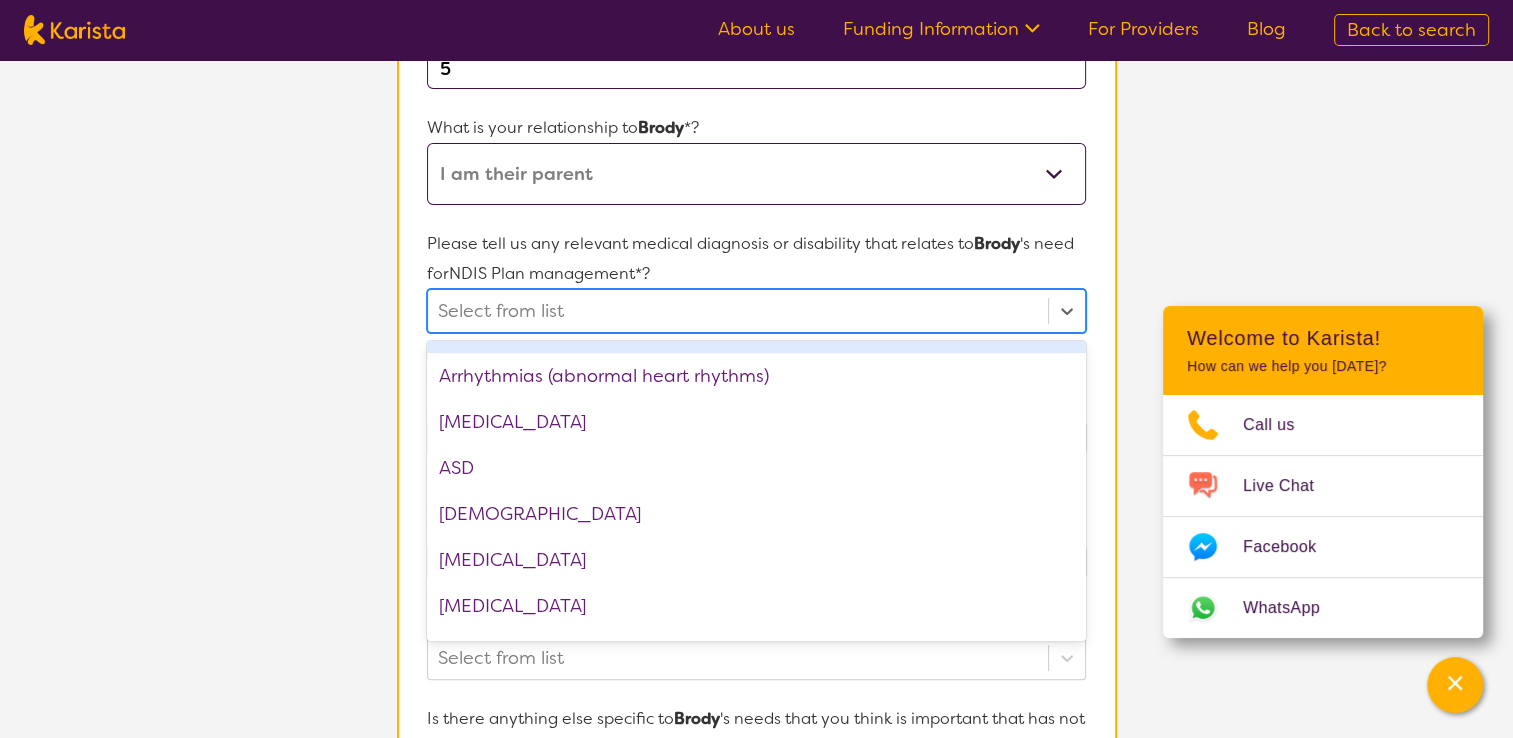 scroll, scrollTop: 300, scrollLeft: 0, axis: vertical 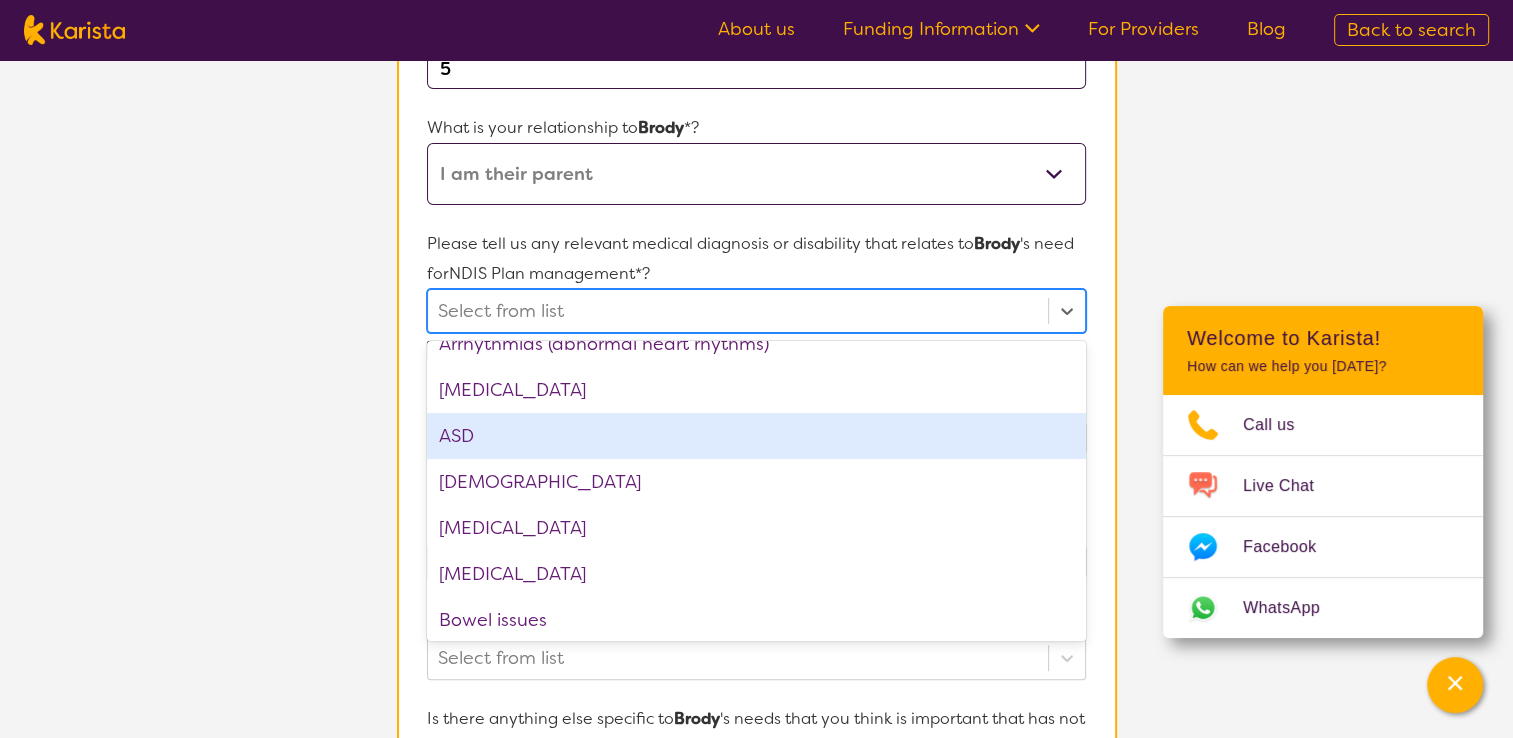 click on "ASD" at bounding box center (756, 436) 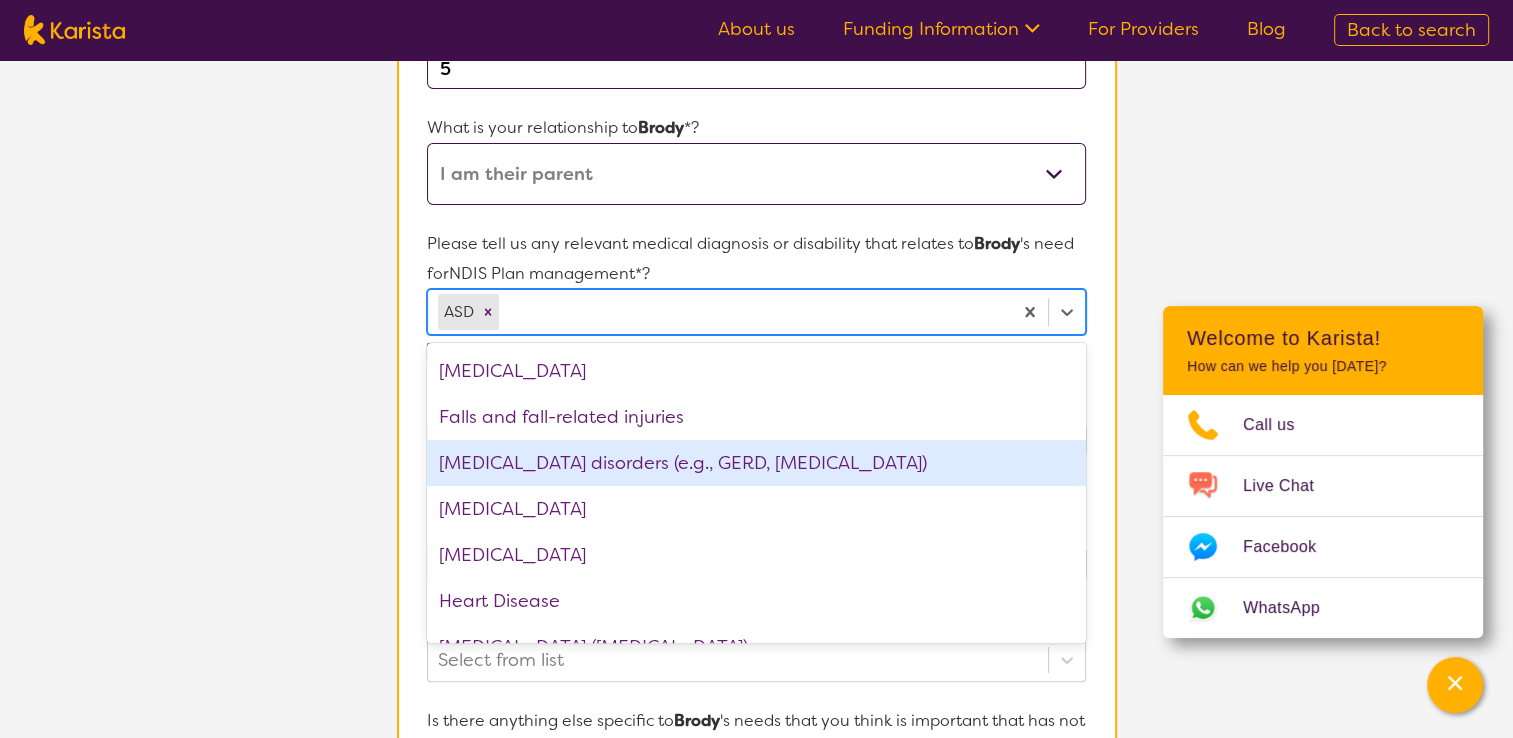 scroll, scrollTop: 1300, scrollLeft: 0, axis: vertical 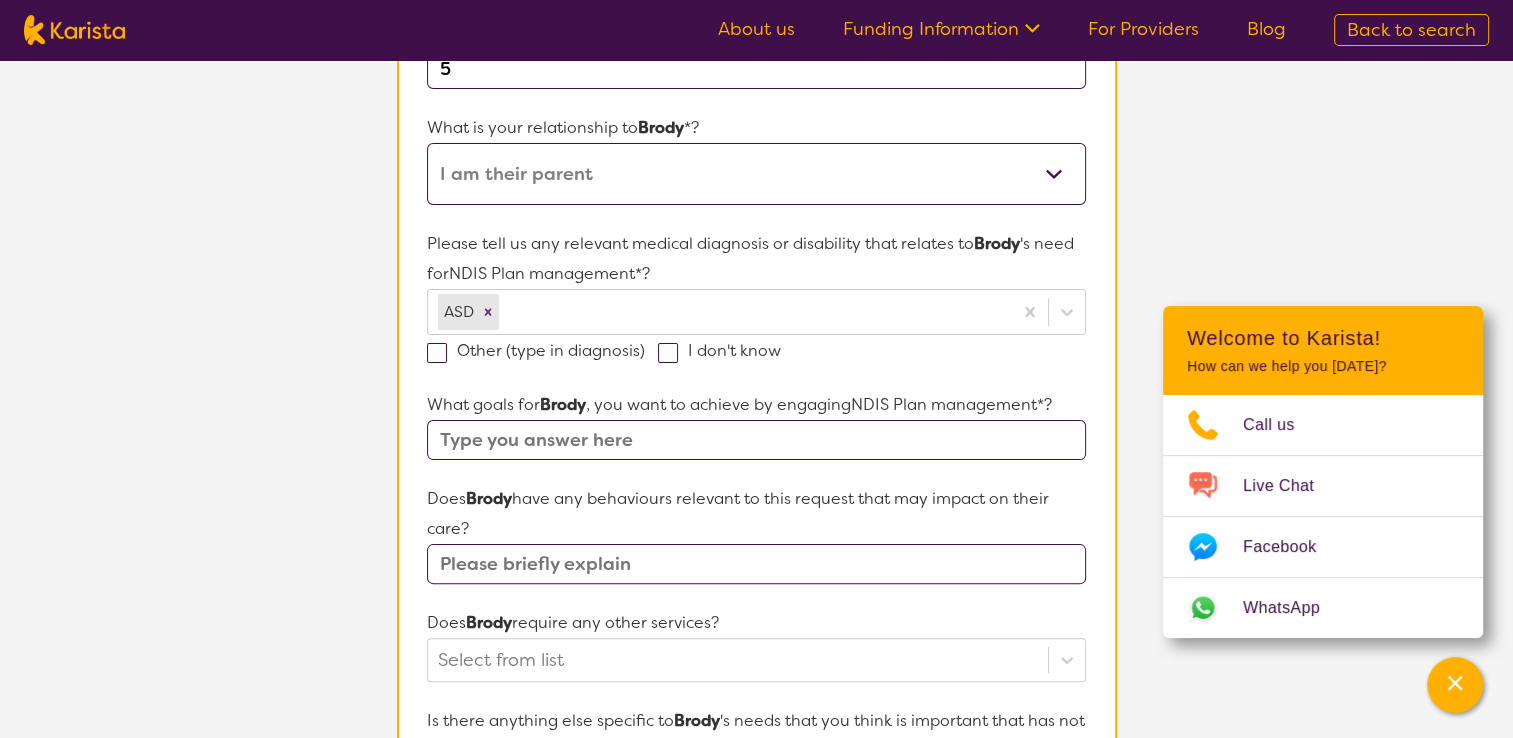 click on "L About You 2 Participant Details 3 Confirmation Participant Details & Service Preferences Name of participant First Name* [PERSON_NAME] Last Name Barrington What age is  [PERSON_NAME] * ? 5 What is your relationship to  [PERSON_NAME] *? This request is for myself I am their parent I am their child I am their spouse/partner I am their carer I am their Support Coordinator I am their Local Area Coordinator I am their Child Safety Officer I am their Aged Care Case Worker Other Please tell us any relevant medical diagnosis or disability that relates to  [PERSON_NAME] 's need for  NDIS Plan management *? ASD Other (type in diagnosis) I don't know What goals for  [PERSON_NAME] , you want to achieve by engaging  NDIS Plan management *? Does  [PERSON_NAME]  have any behaviours relevant to this request that may impact on their care? Does  Brody  require any other services? Select from list Is there anything else specific to  [PERSON_NAME] 's needs that you think is important that has not been covered in these questions? How is  [PERSON_NAME] 's NDIS plan managed?* I'm not sure" at bounding box center [756, 542] 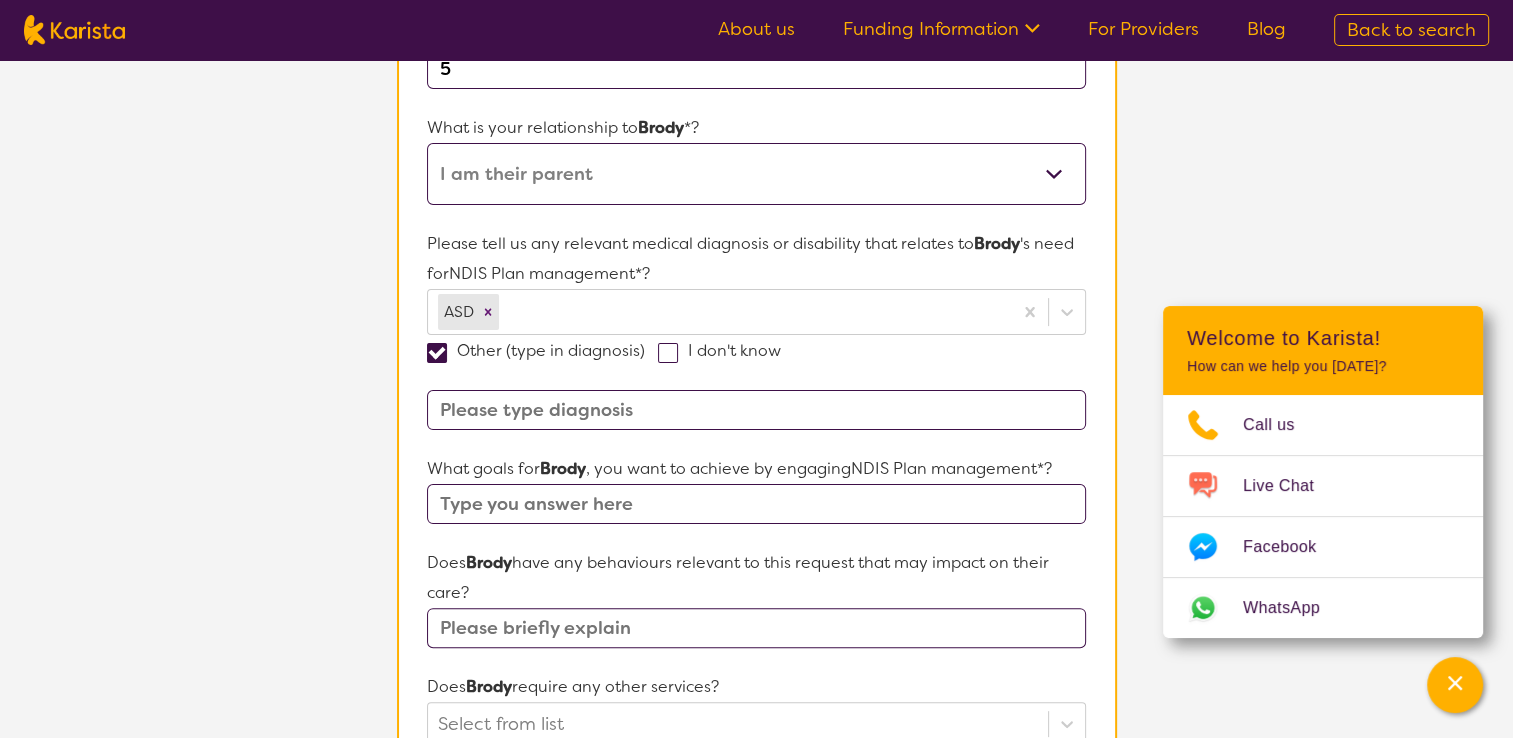 click at bounding box center [756, 410] 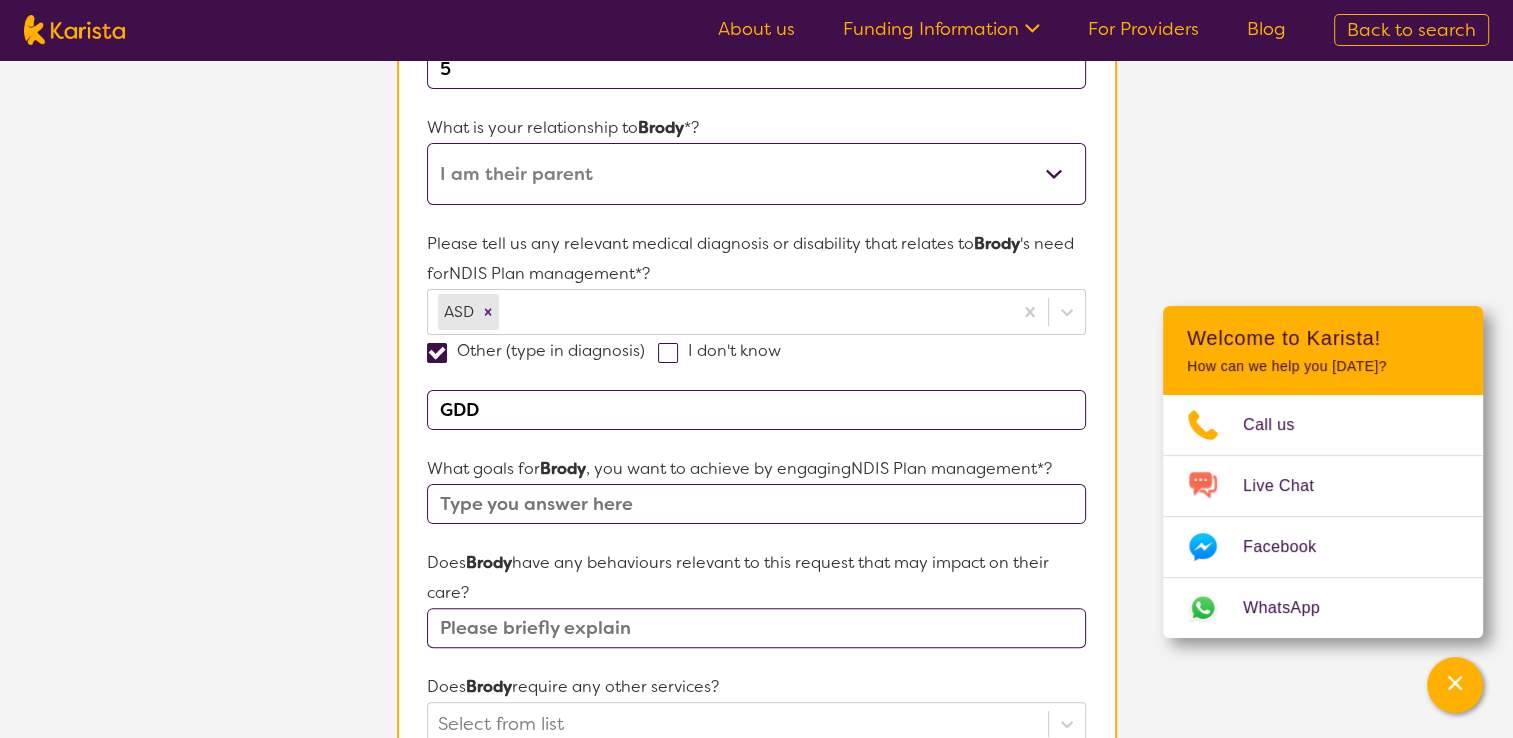 type on "GDD" 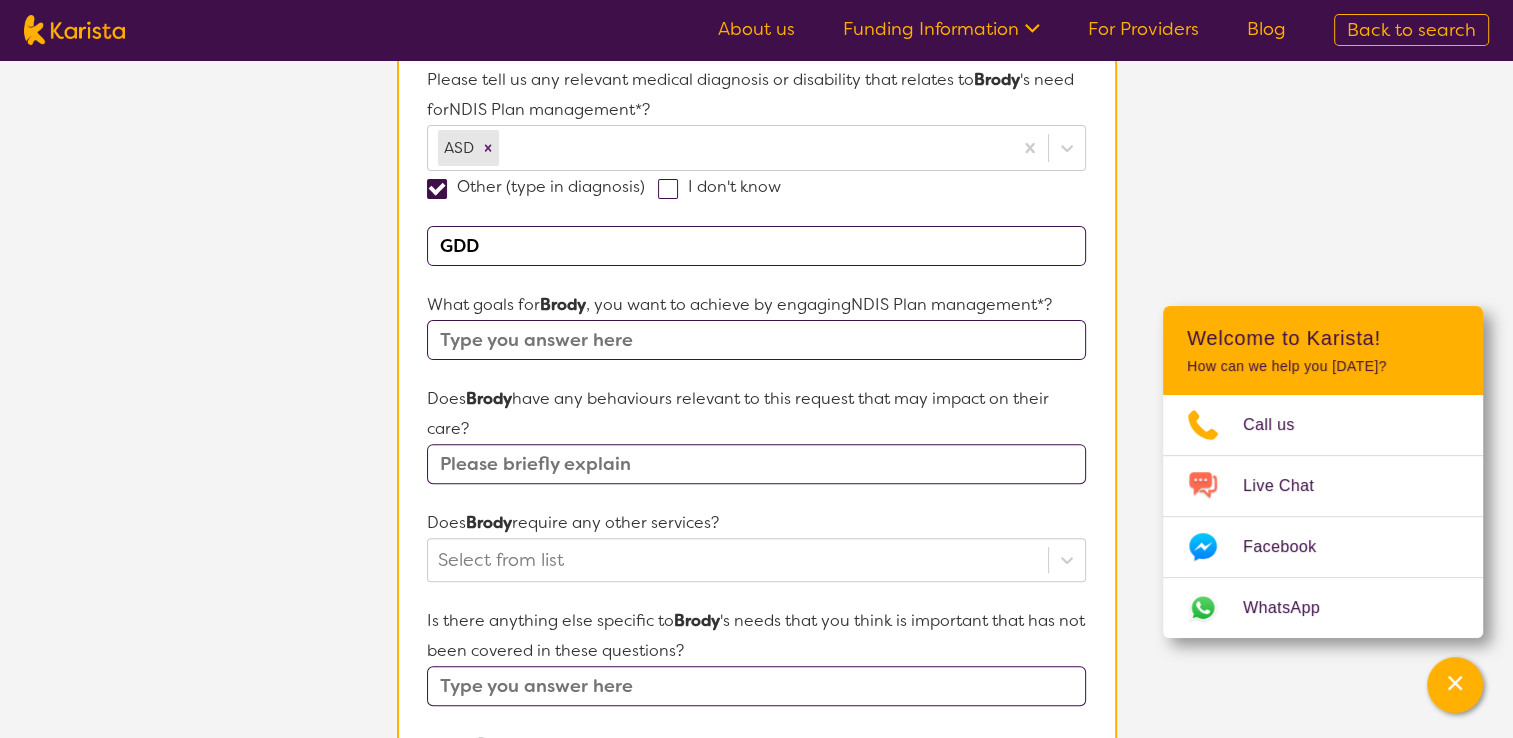 scroll, scrollTop: 600, scrollLeft: 0, axis: vertical 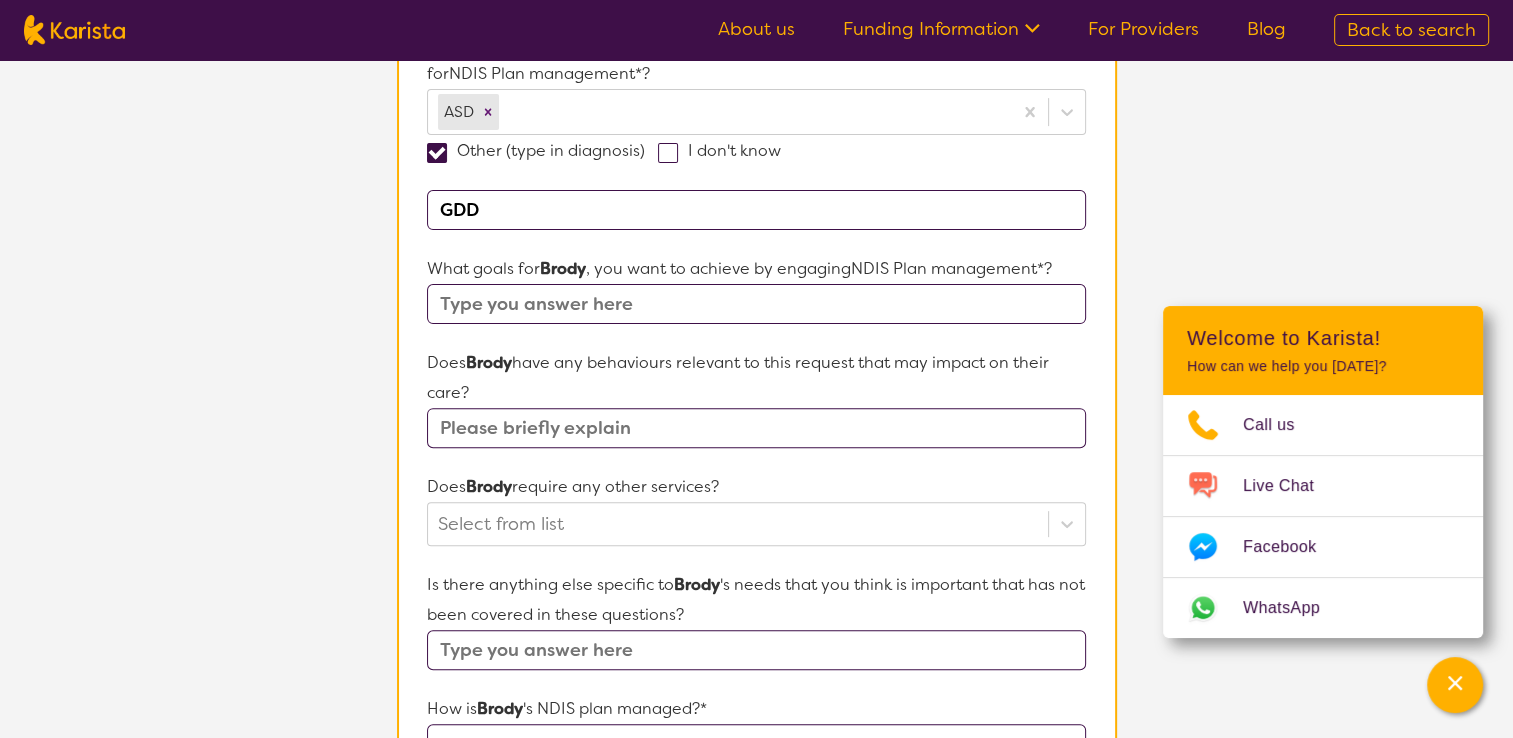 click on "Name of participant First Name* [PERSON_NAME] Last Name [PERSON_NAME] What age is  [PERSON_NAME] * ? 5 What is your relationship to  [PERSON_NAME] *? This request is for myself I am their parent I am their child I am their spouse/partner I am their carer I am their Support Coordinator I am their Local Area Coordinator I am their Child Safety Officer I am their Aged Care Case Worker Other Please tell us any relevant medical diagnosis or disability that relates to  [PERSON_NAME] 's need for  NDIS Plan management *? ASD Other (type in diagnosis) I don't know GDD What goals for  [PERSON_NAME] , you want to achieve by engaging  NDIS Plan management *? Does  [PERSON_NAME]  have any behaviours relevant to this request that may impact on their care? Does  Brody  require any other services? Select from list Is there anything else specific to  [PERSON_NAME] 's needs that you think is important that has not been covered in these questions? How is  [PERSON_NAME] 's NDIS plan managed?* Self-managed NDIS plan Managed by a registered plan management provider (not the NDIA) I'm not sure" at bounding box center [757, 432] 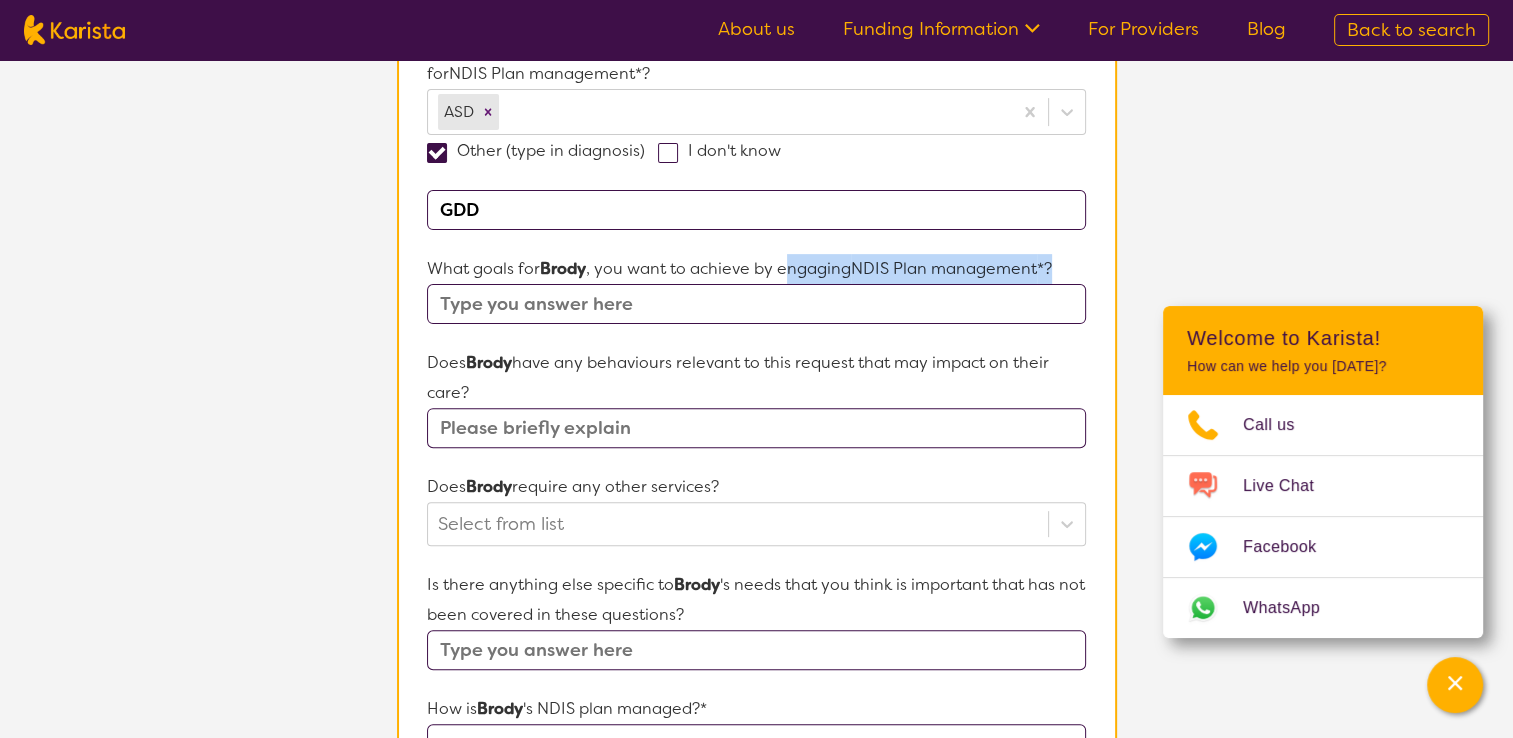 drag, startPoint x: 784, startPoint y: 266, endPoint x: 1094, endPoint y: 254, distance: 310.23218 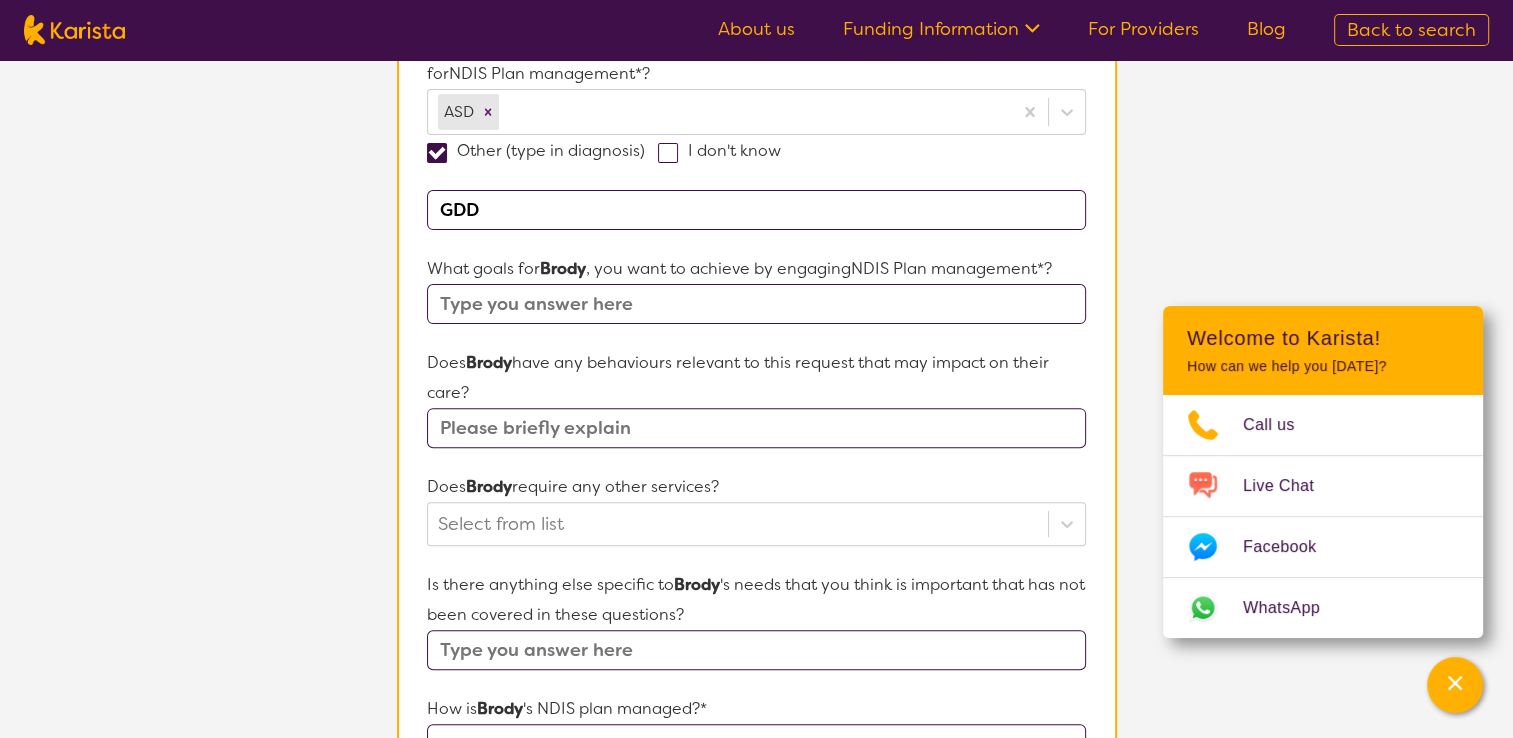 drag, startPoint x: 1094, startPoint y: 254, endPoint x: 1097, endPoint y: 298, distance: 44.102154 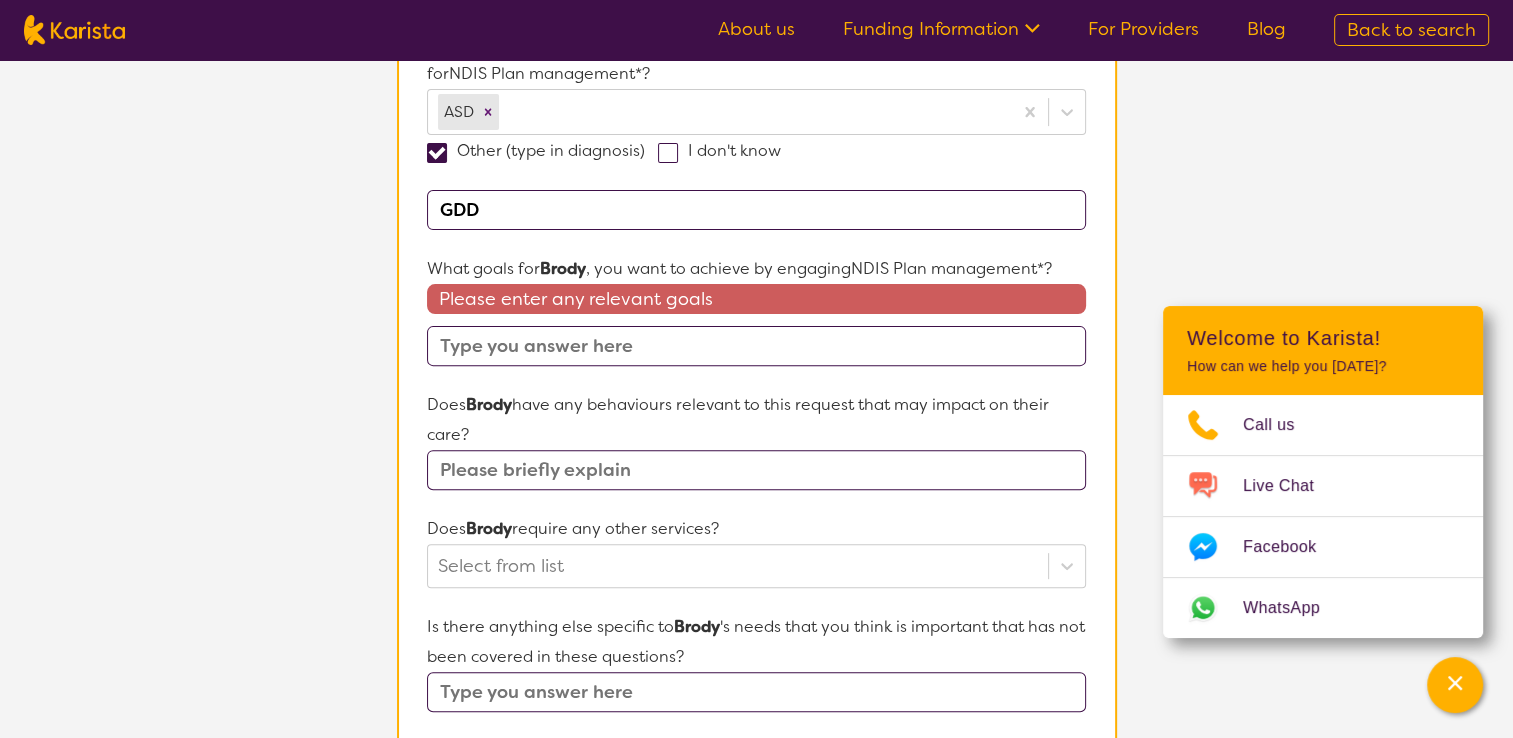 click at bounding box center (756, 346) 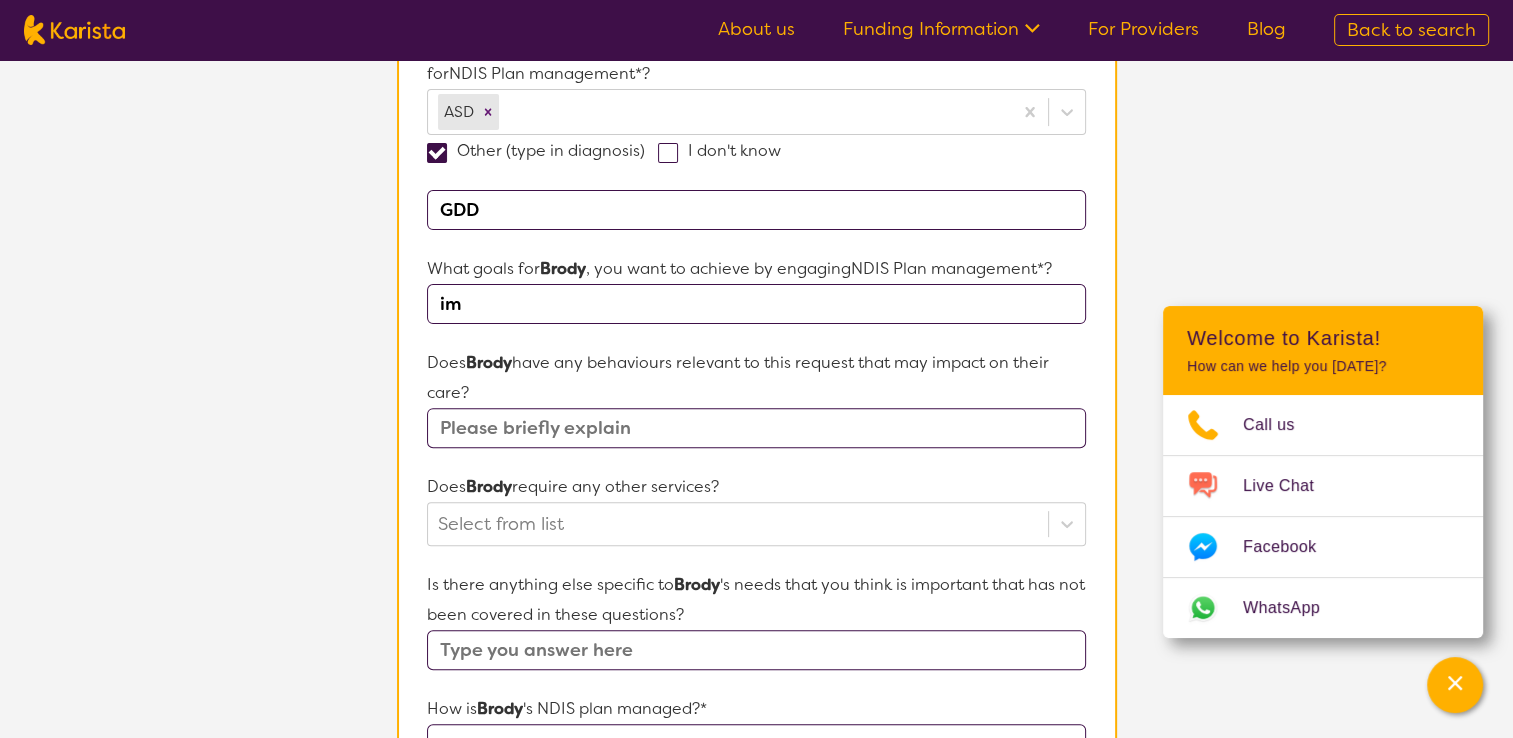 type on "i" 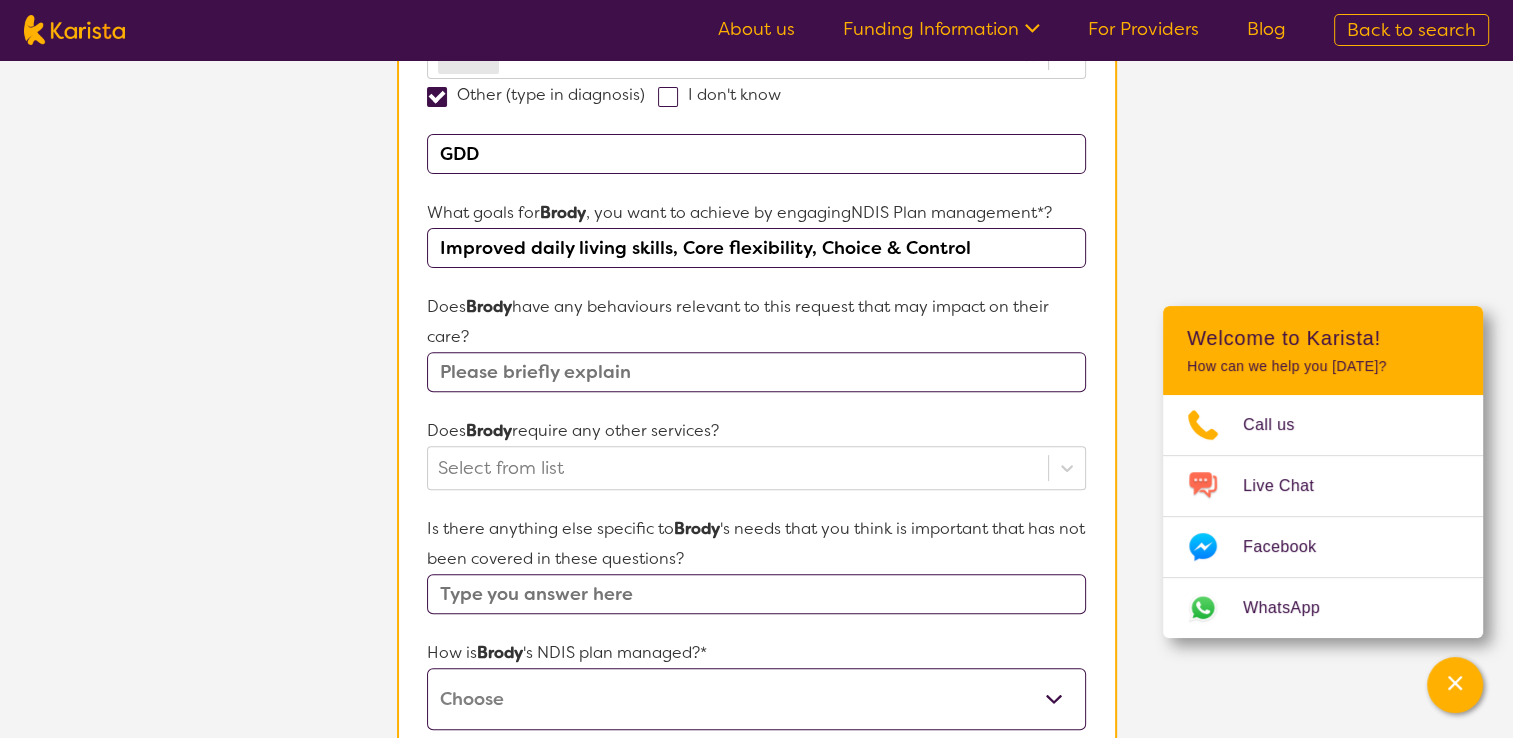 scroll, scrollTop: 700, scrollLeft: 0, axis: vertical 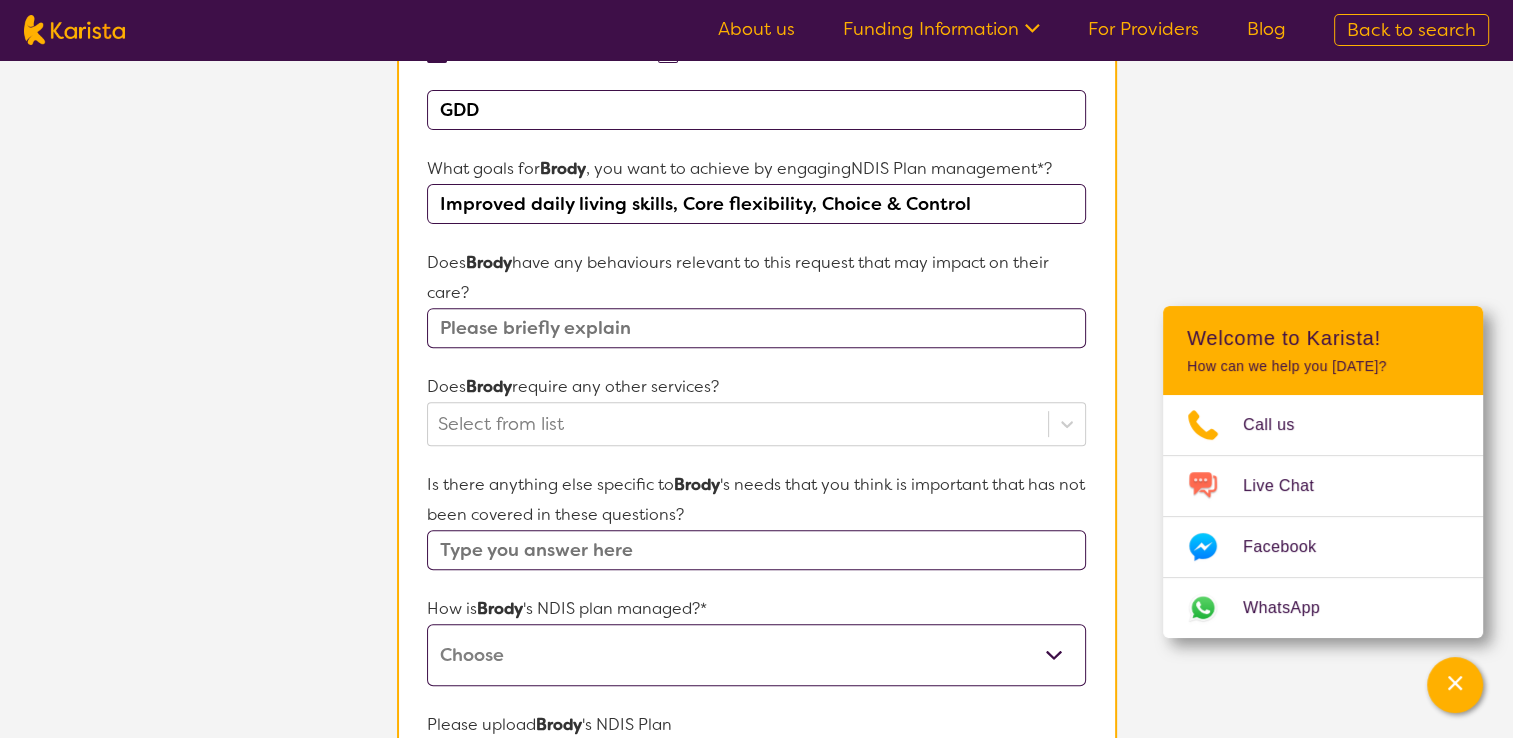 type on "Improved daily living skills, Core flexibility, Choice & Control" 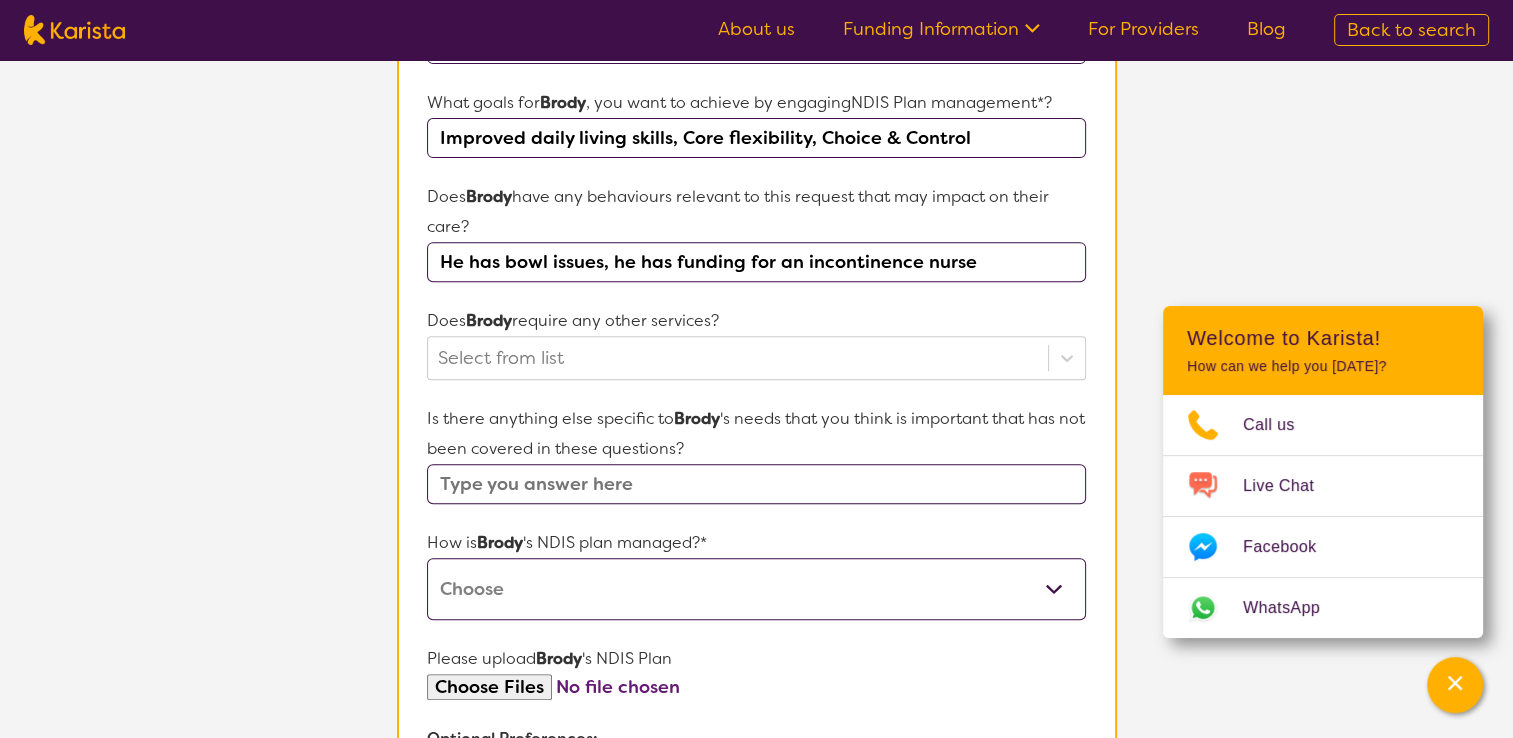 scroll, scrollTop: 800, scrollLeft: 0, axis: vertical 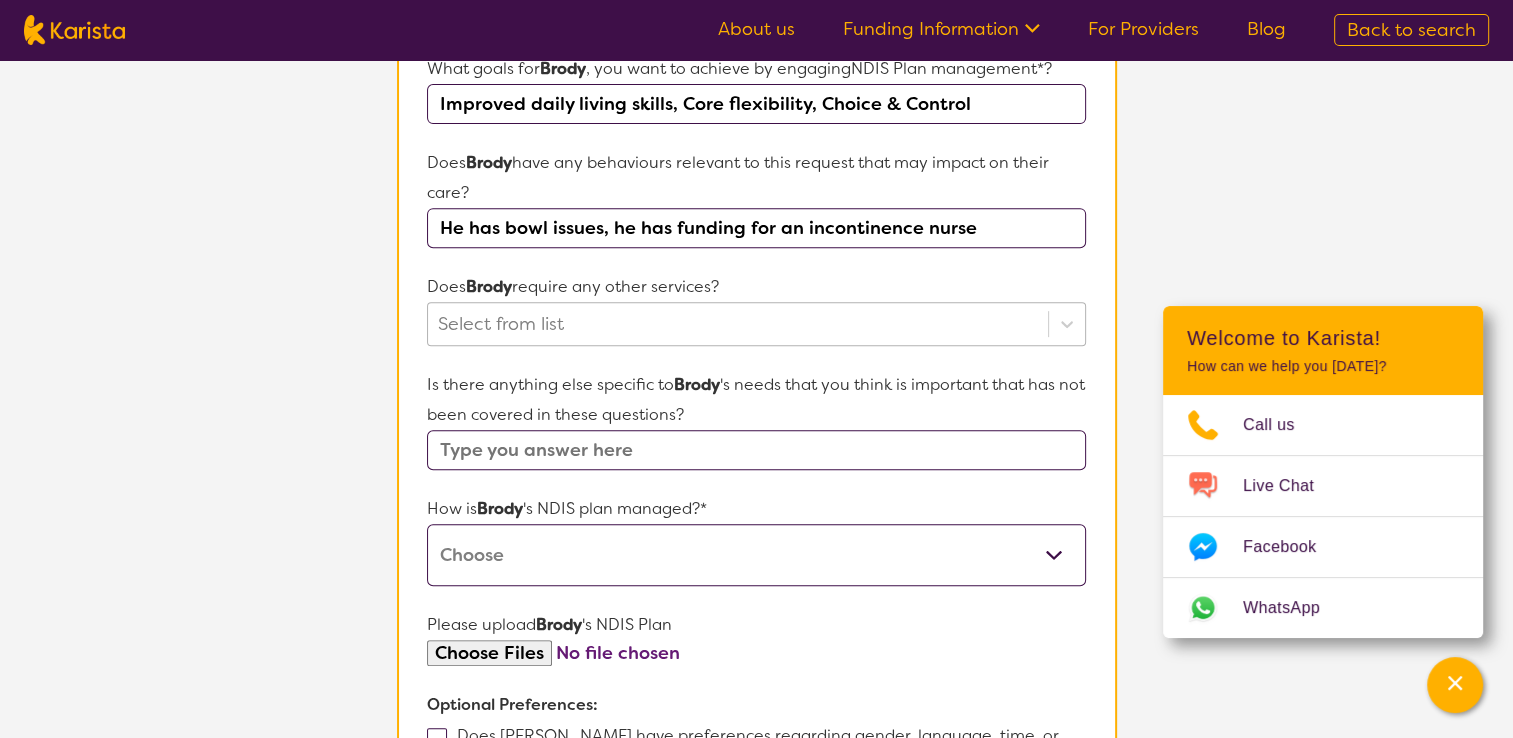 type on "He has bowl issues, he has funding for an incontinence nurse" 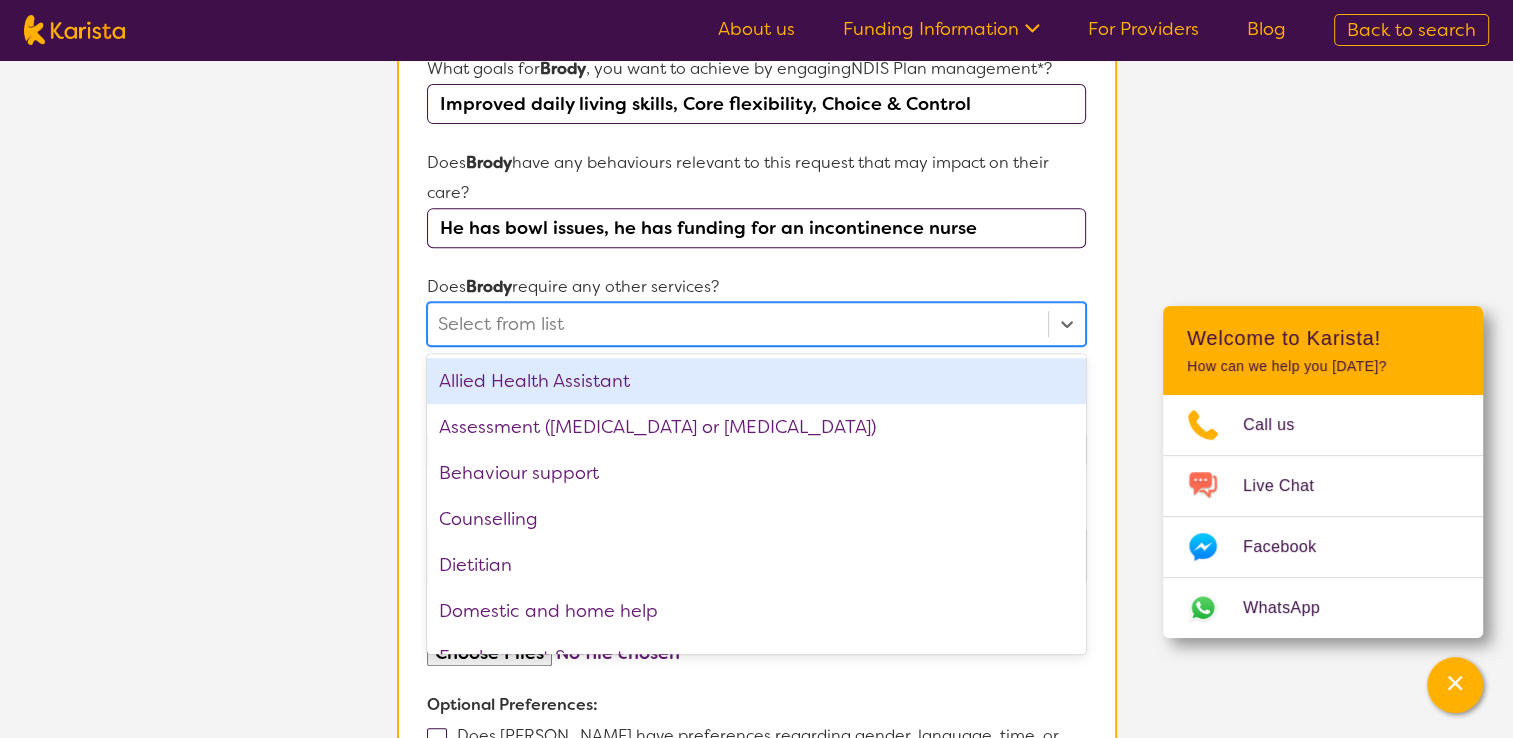 click at bounding box center (737, 324) 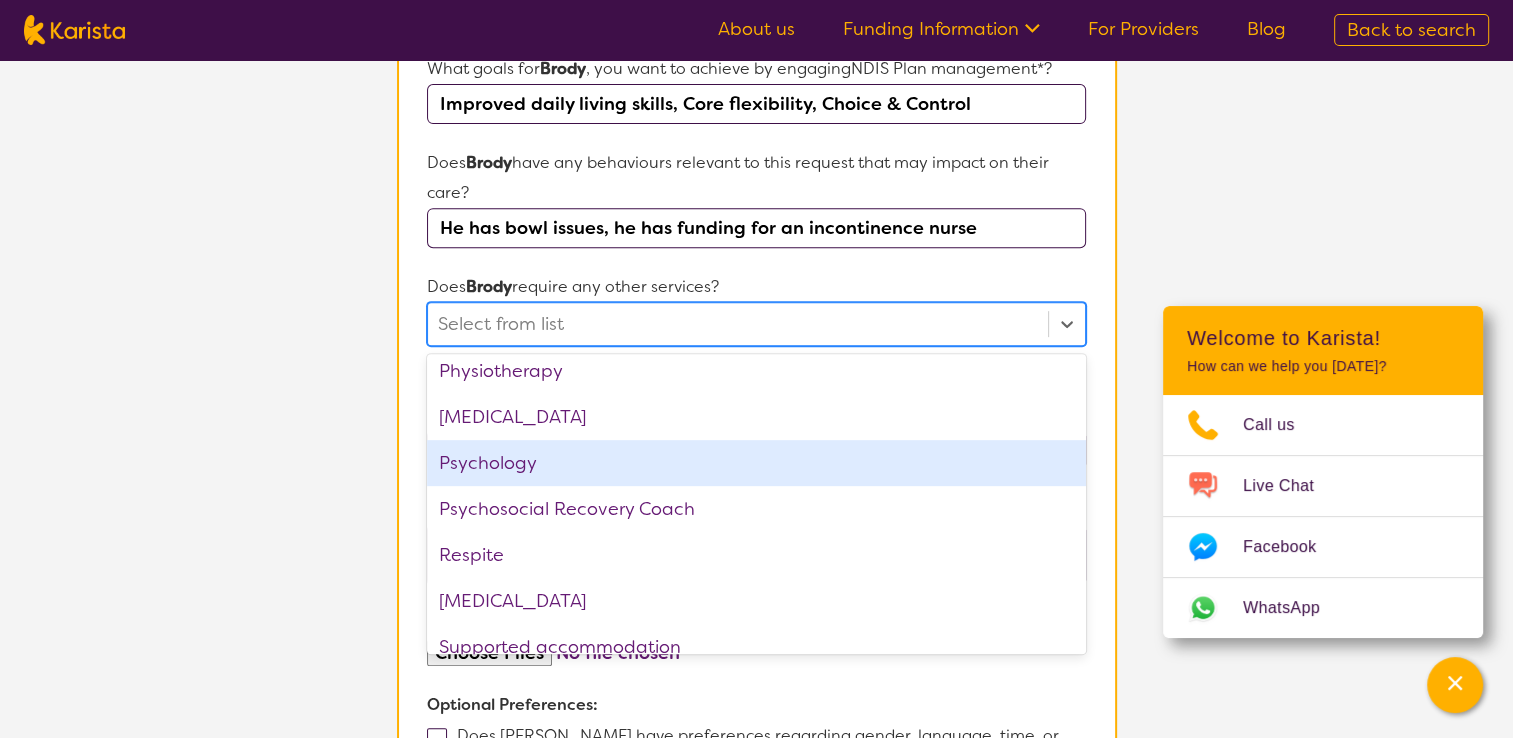 scroll, scrollTop: 766, scrollLeft: 0, axis: vertical 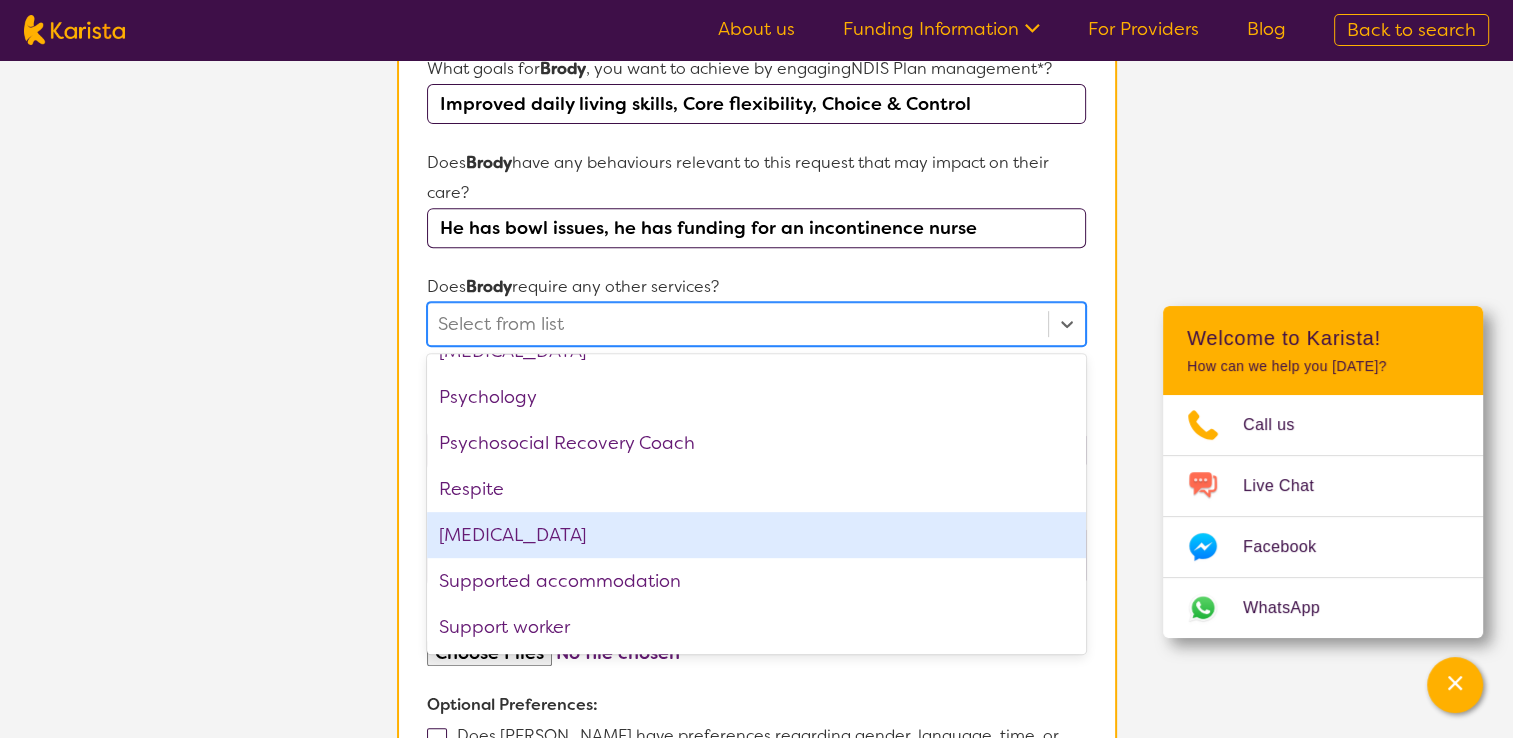 click on "[MEDICAL_DATA]" at bounding box center (756, 535) 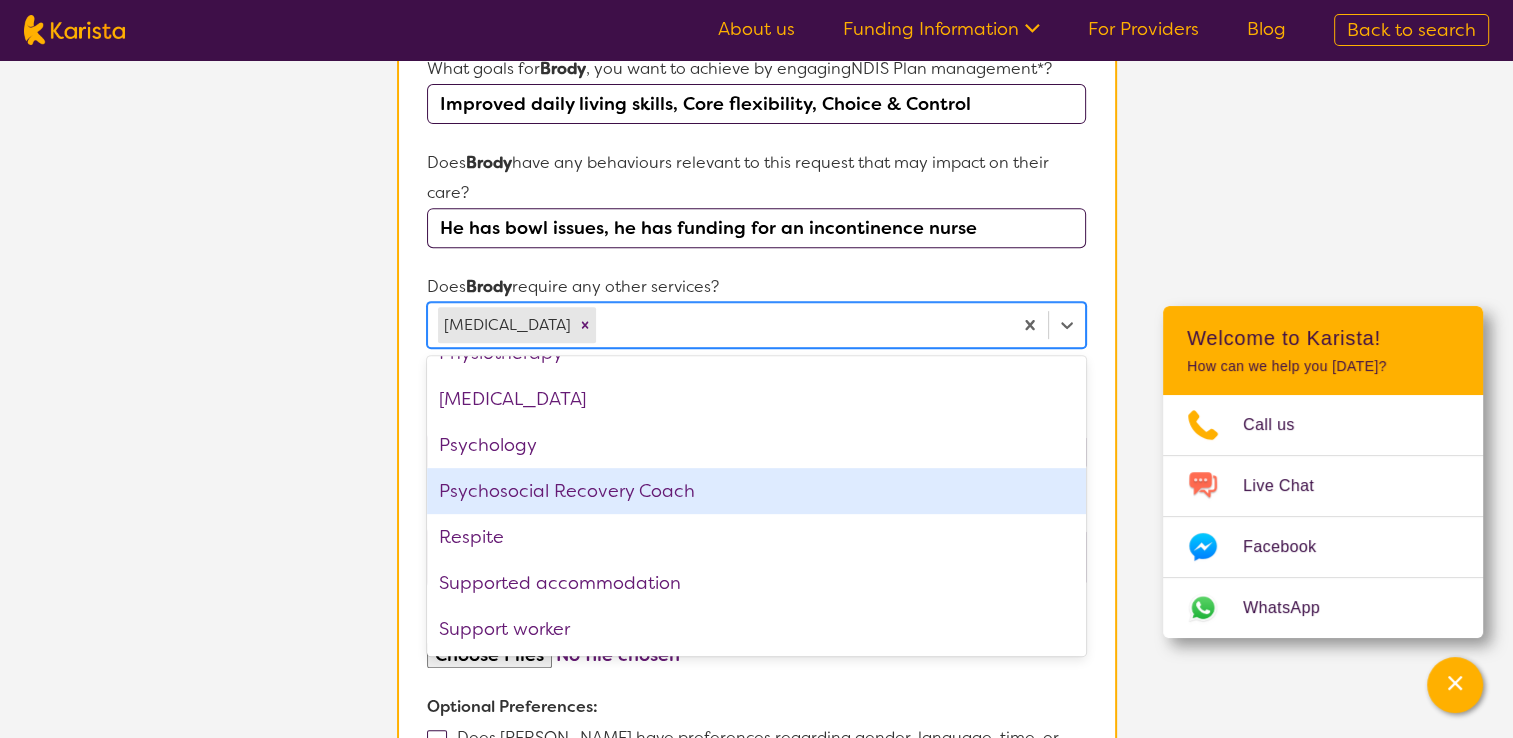 scroll, scrollTop: 620, scrollLeft: 0, axis: vertical 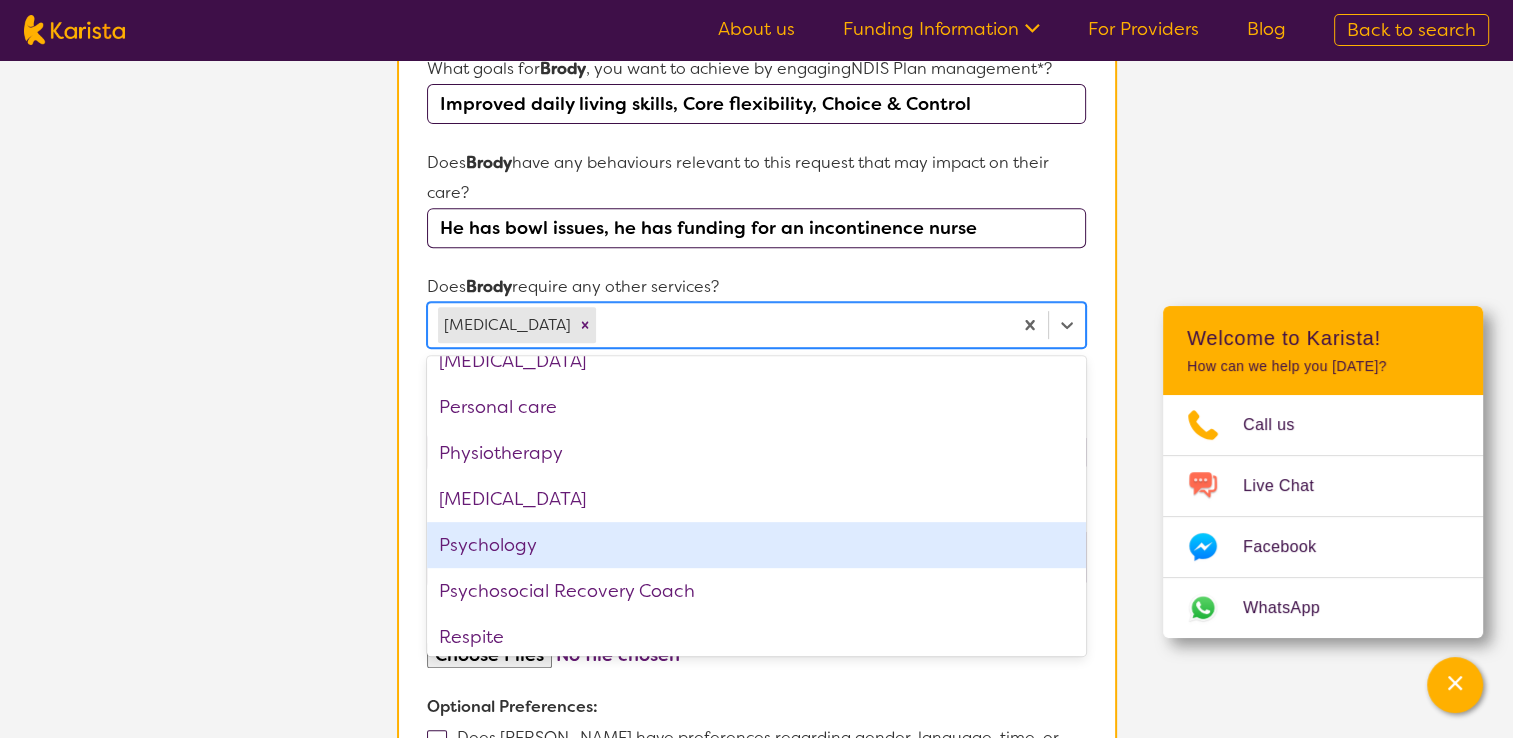 click on "Psychology" at bounding box center [756, 545] 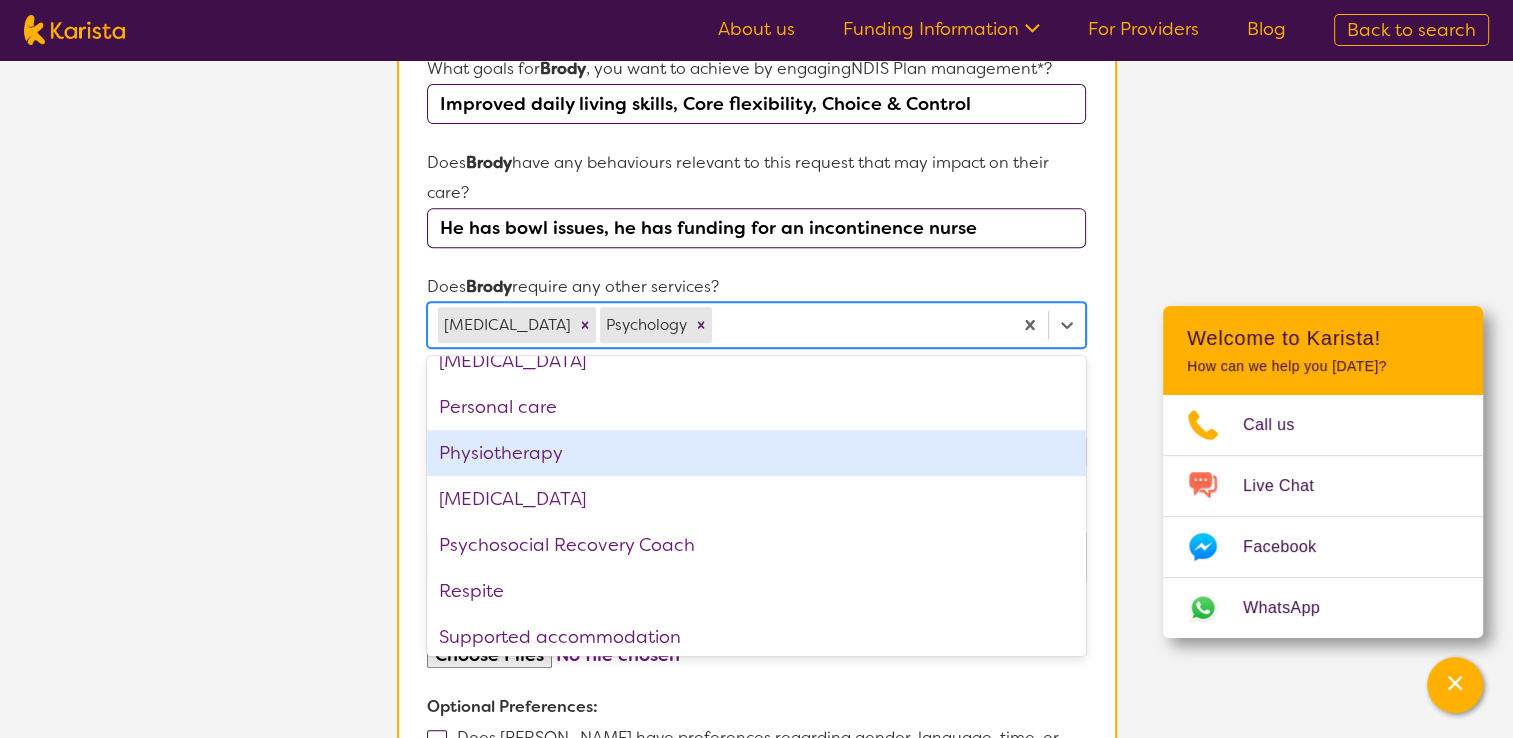 click on "Physiotherapy" at bounding box center (756, 453) 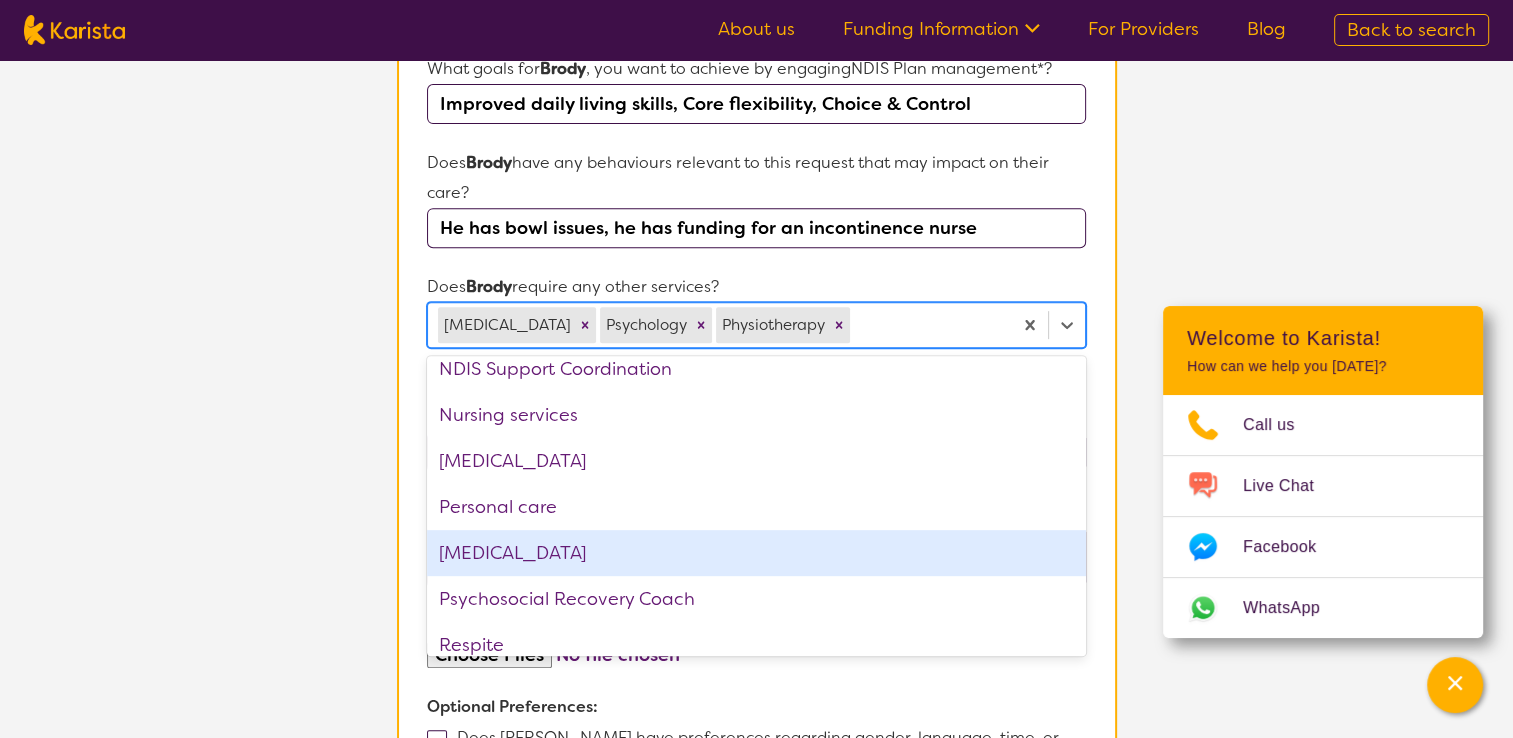 scroll, scrollTop: 520, scrollLeft: 0, axis: vertical 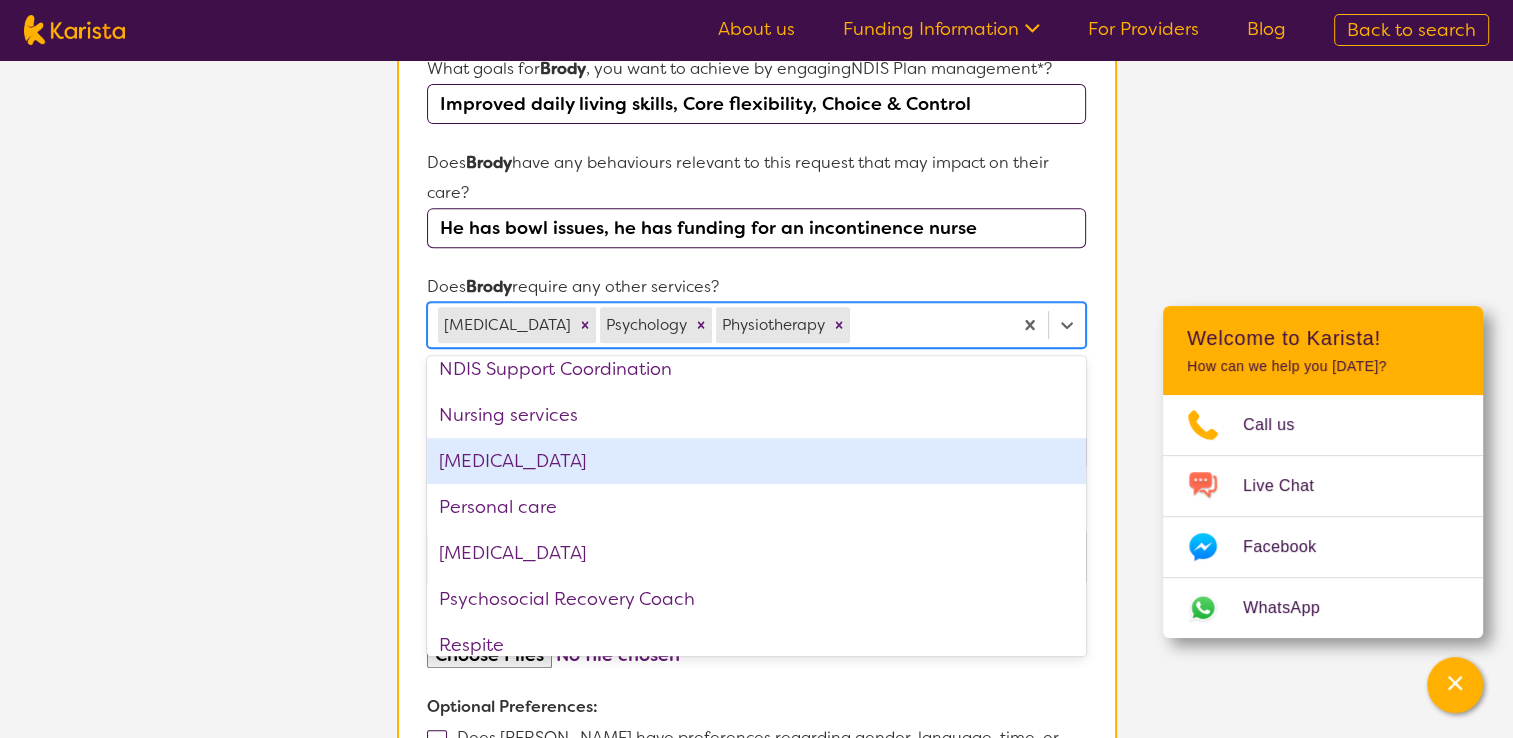 click on "[MEDICAL_DATA]" at bounding box center [756, 461] 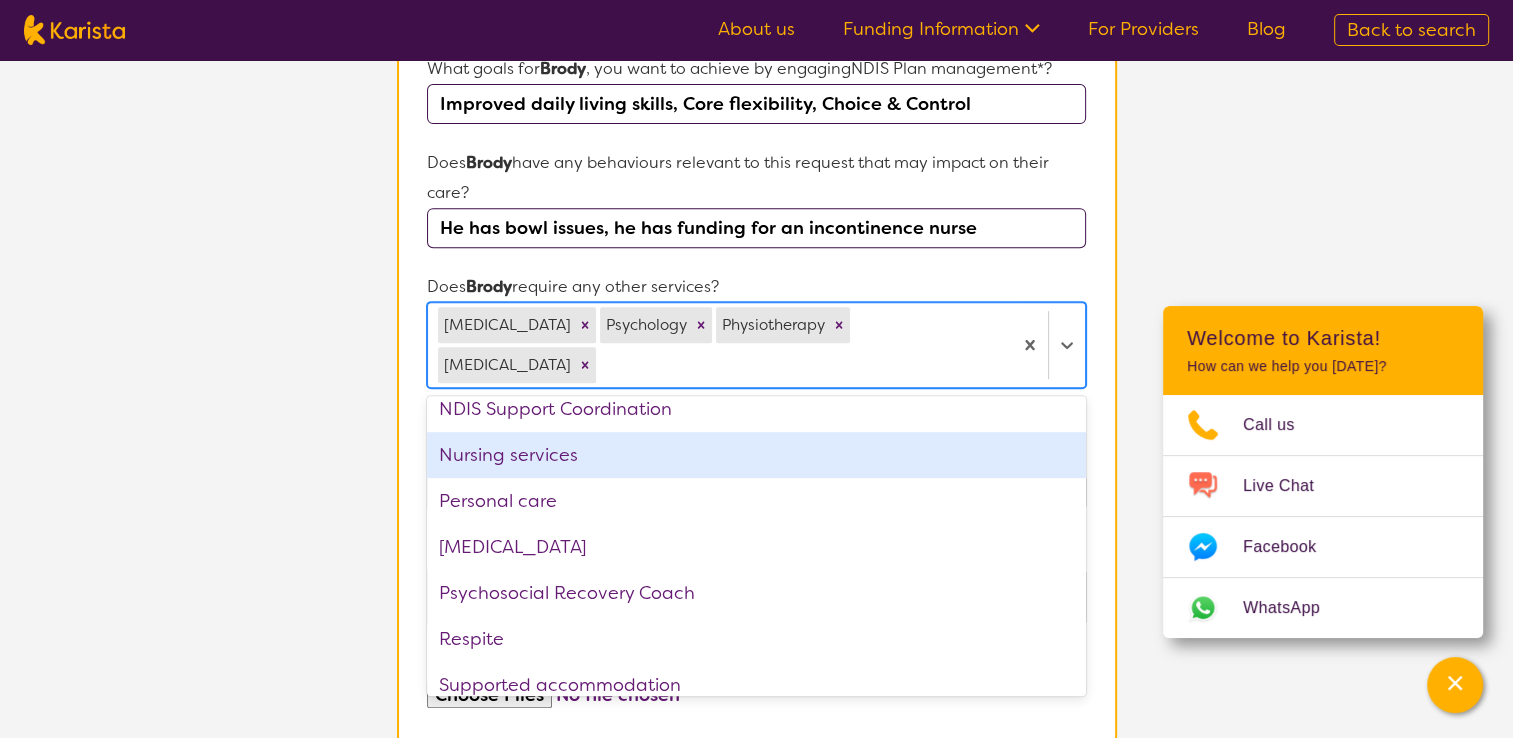 click on "Nursing services" at bounding box center (756, 455) 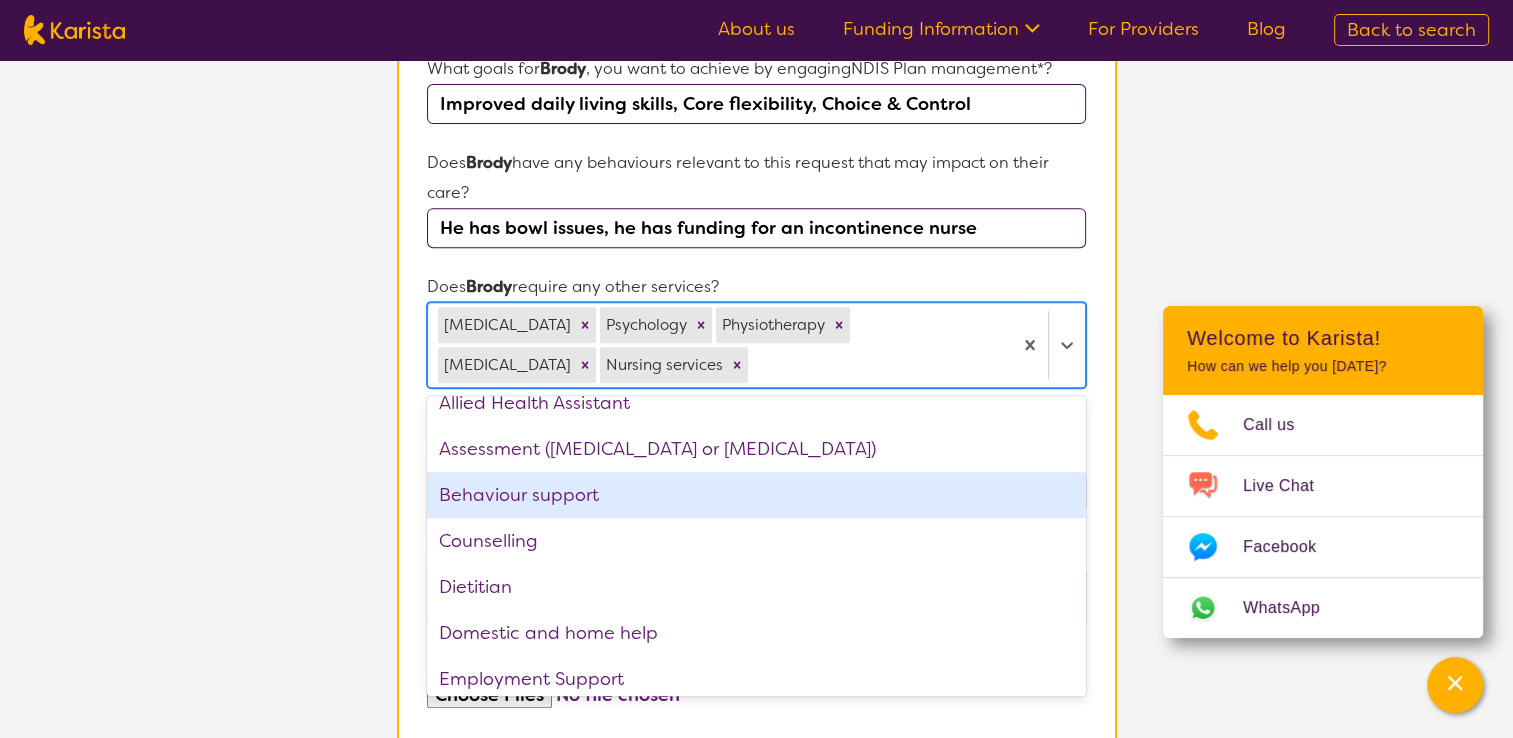 scroll, scrollTop: 0, scrollLeft: 0, axis: both 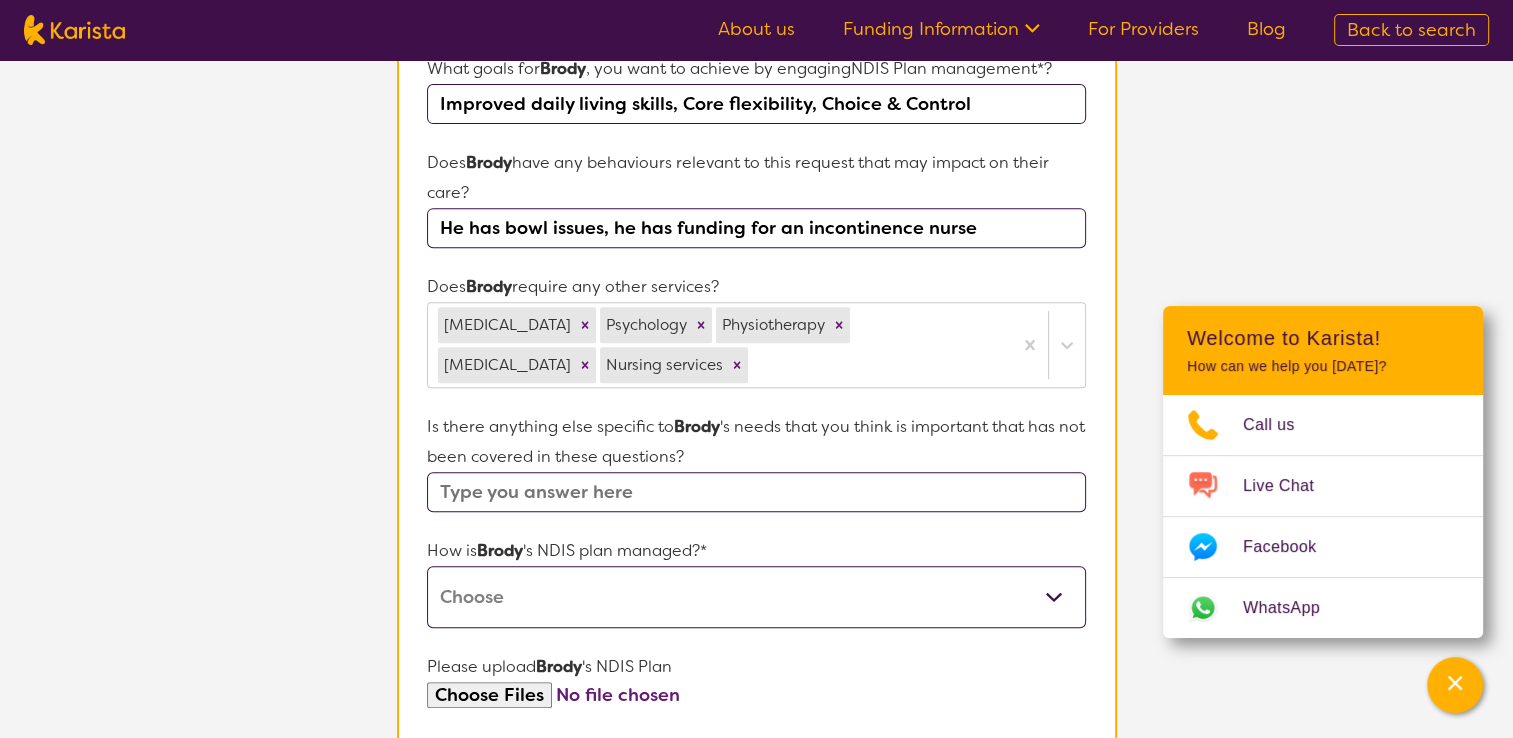 click on "Participant Details & Service Preferences Name of participant First Name* [PERSON_NAME] Last Name [PERSON_NAME] What age is  [PERSON_NAME] * ? 5 What is your relationship to  [PERSON_NAME] *? This request is for myself I am their parent I am their child I am their spouse/partner I am their carer I am their Support Coordinator I am their Local Area Coordinator I am their Child Safety Officer I am their Aged Care Case Worker Other Please tell us any relevant medical diagnosis or disability that relates to  [PERSON_NAME] 's need for  NDIS Plan management *? ASD Other (type in diagnosis) I don't know GDD What goals for  [PERSON_NAME] , you want to achieve by engaging  NDIS Plan management *? Improved daily living skills, Core flexibility, Choice & Control Does  Brody  have any behaviours relevant to this request that may impact on their care? He has bowl issues, he has funding for an incontinence nurse Does  Brody  require any other services? [MEDICAL_DATA] Psychology Physiotherapy [MEDICAL_DATA] Nursing services Is there anything else specific to" at bounding box center [757, 243] 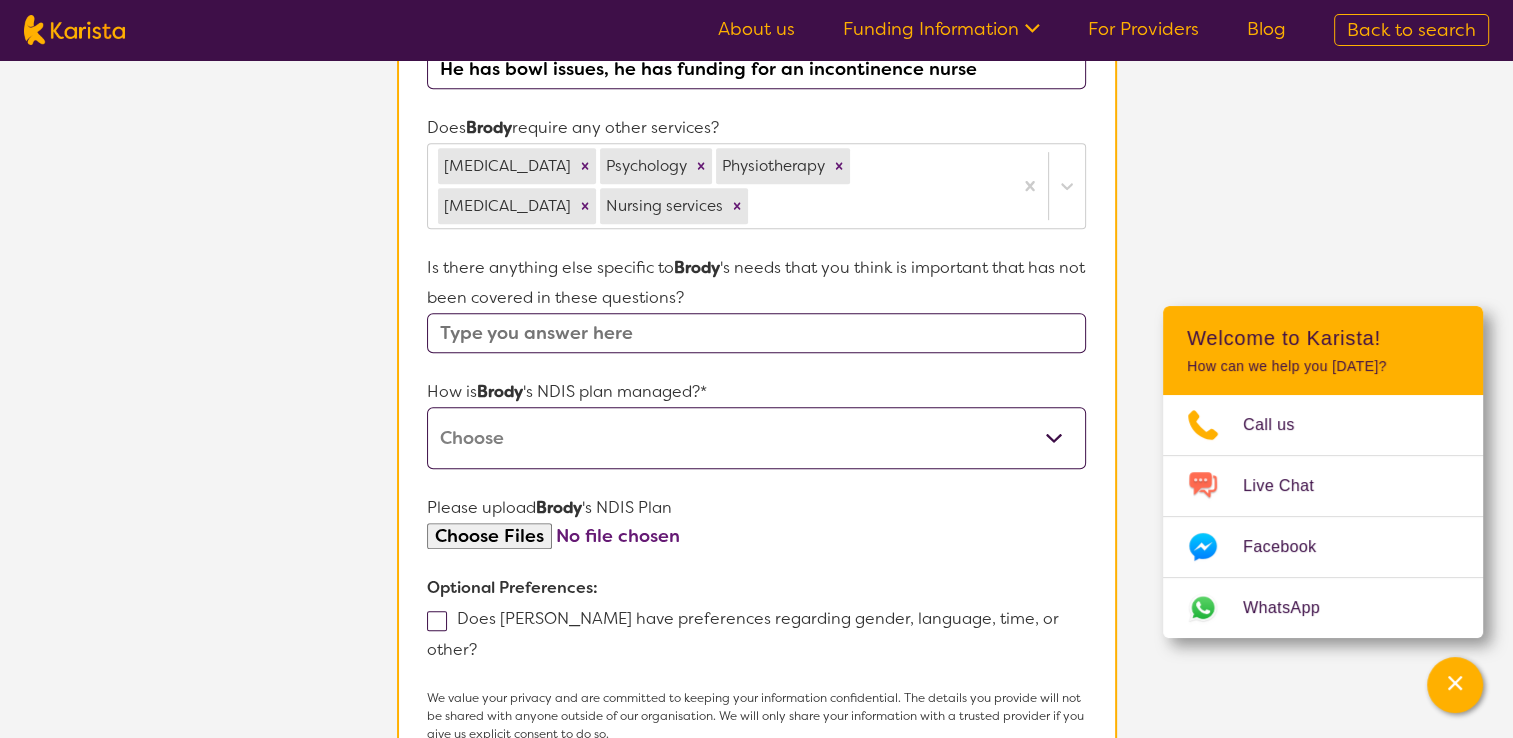 scroll, scrollTop: 1000, scrollLeft: 0, axis: vertical 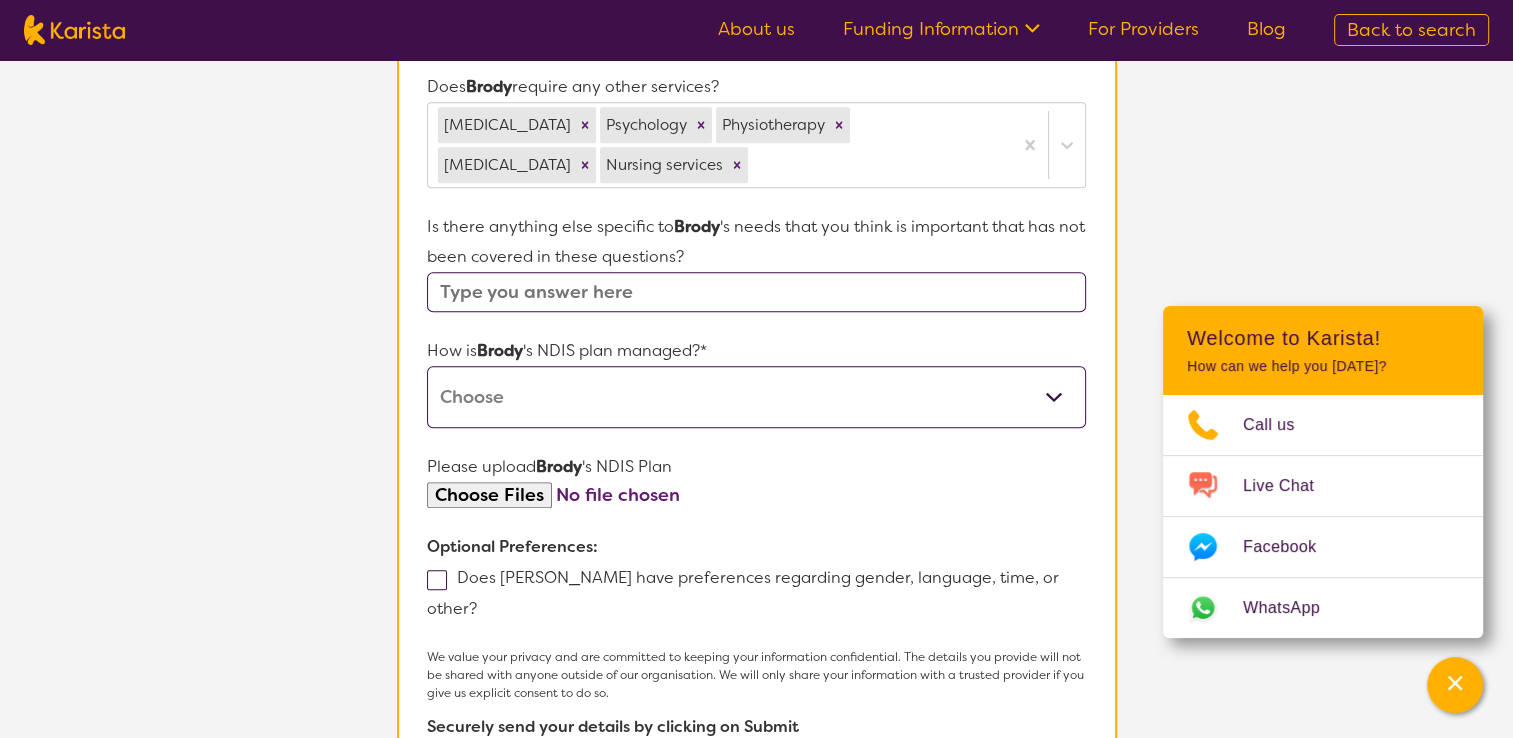 click at bounding box center [756, 292] 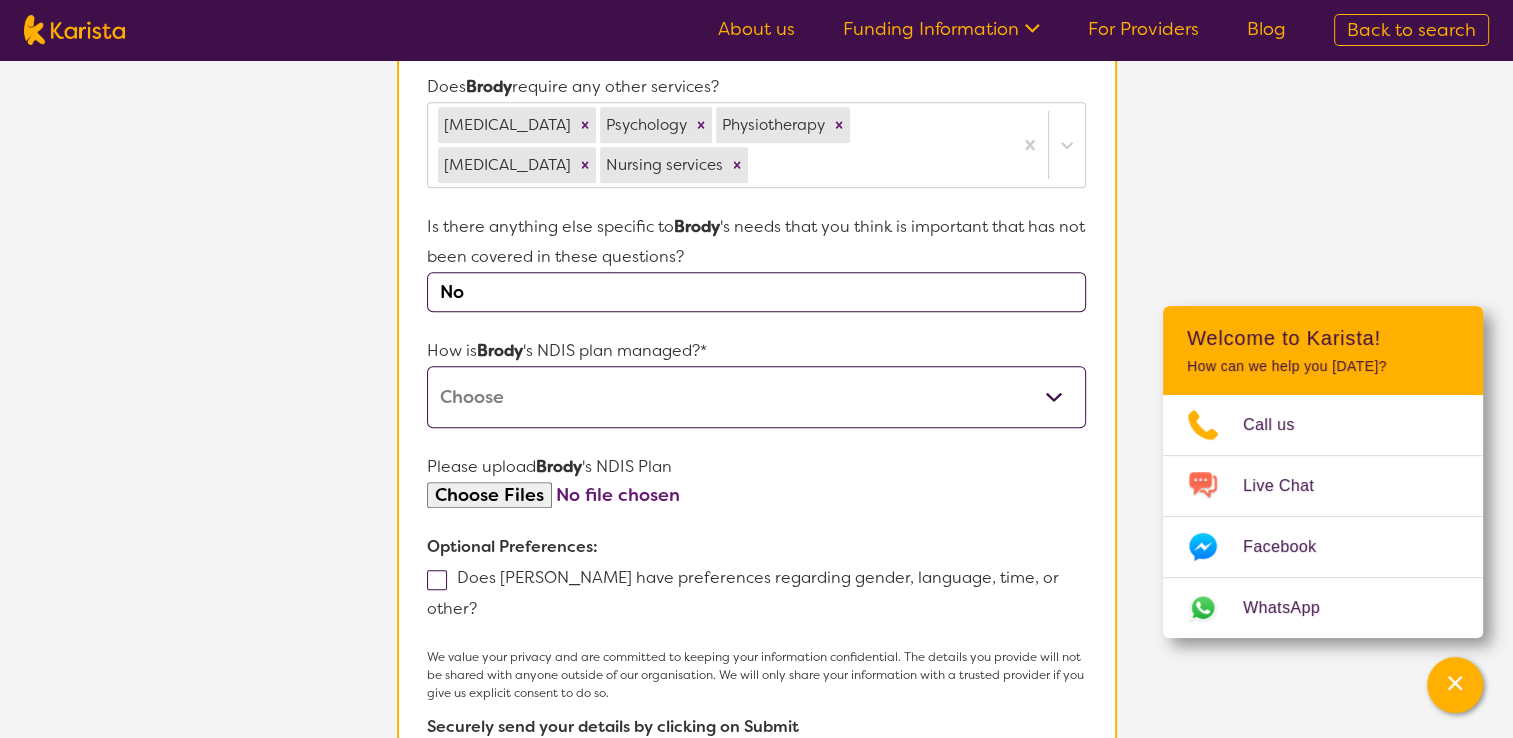 type on "No" 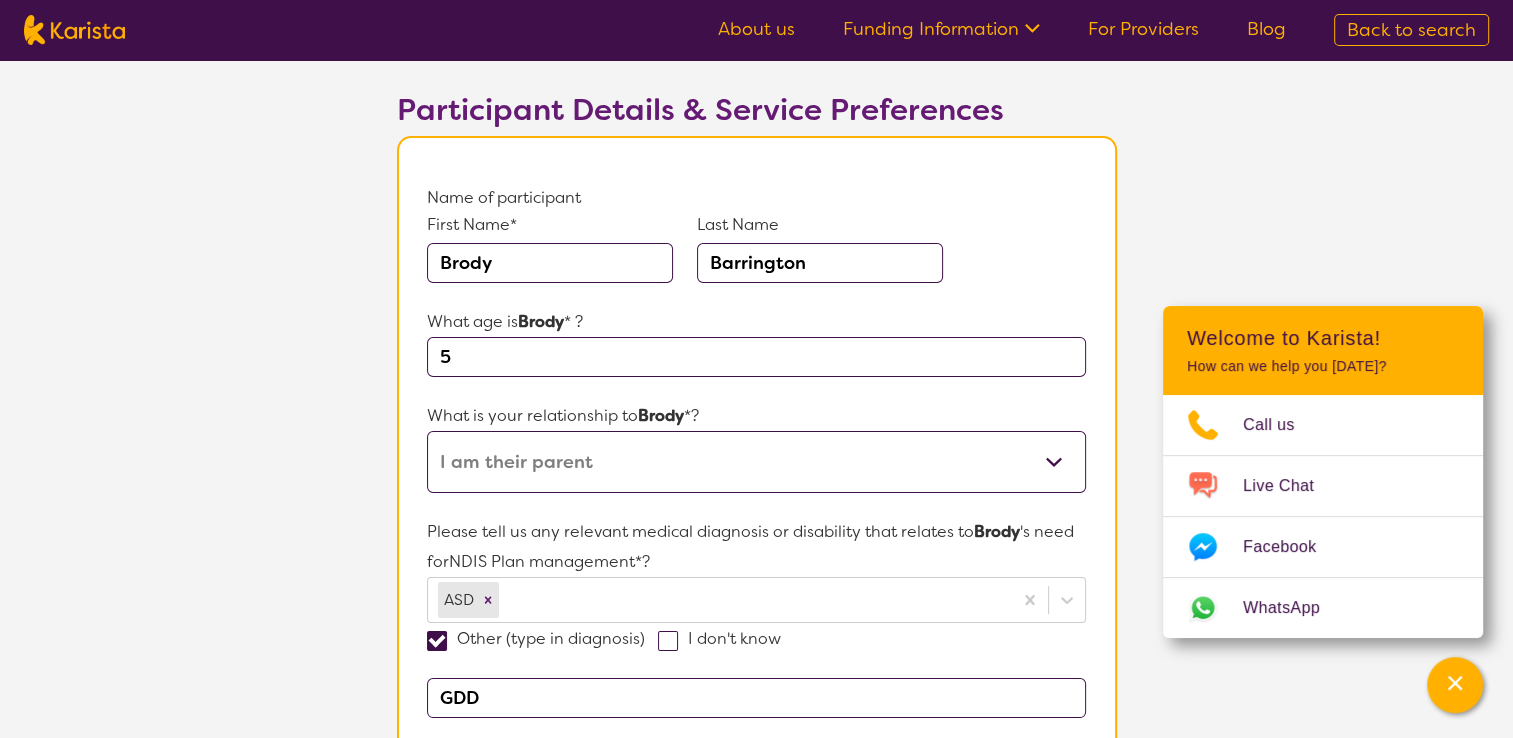 scroll, scrollTop: 100, scrollLeft: 0, axis: vertical 